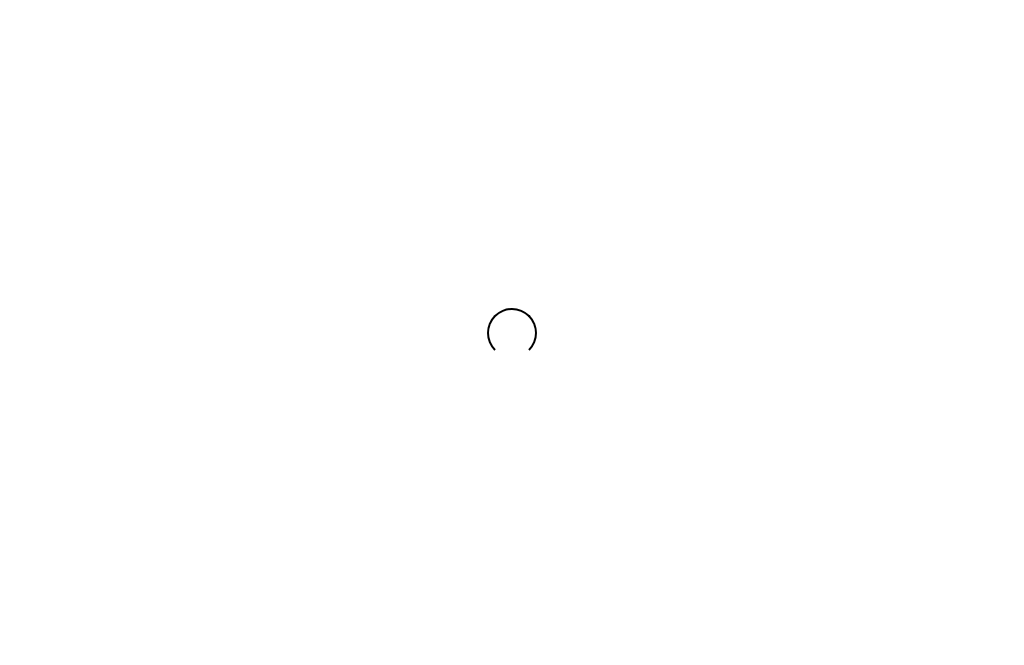 scroll, scrollTop: 0, scrollLeft: 0, axis: both 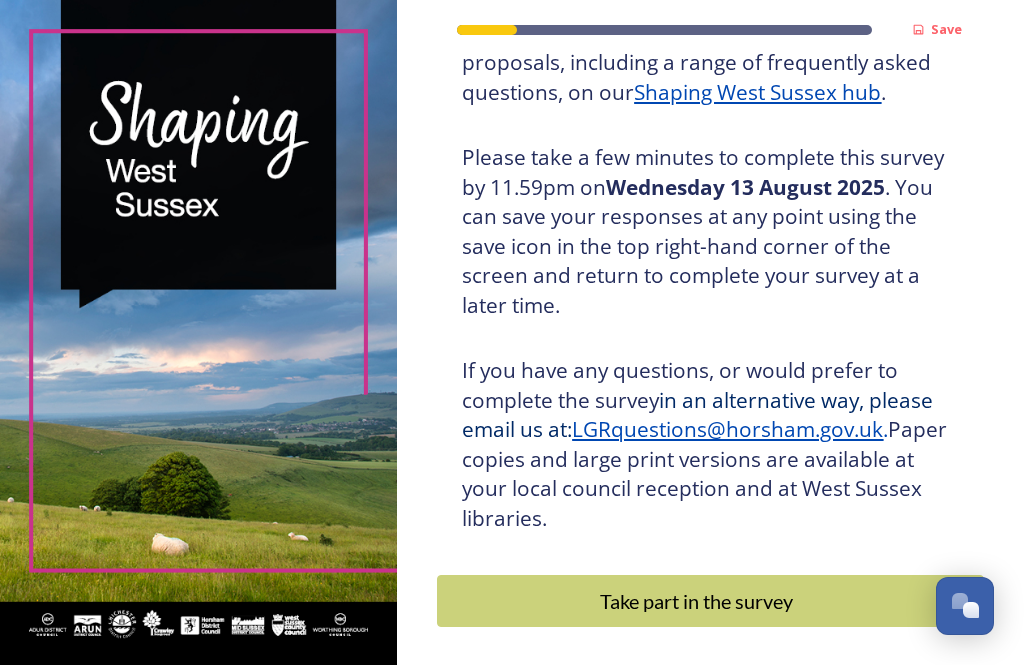 click on "Take part in the survey" at bounding box center (696, 601) 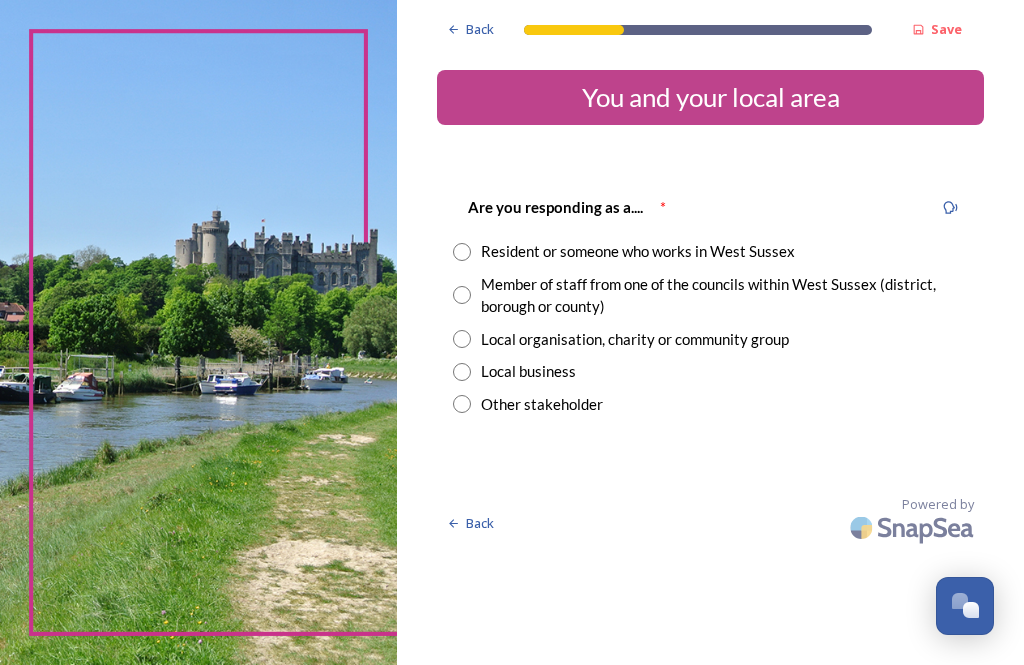 click on "Resident or someone who works in West Sussex" at bounding box center (710, 251) 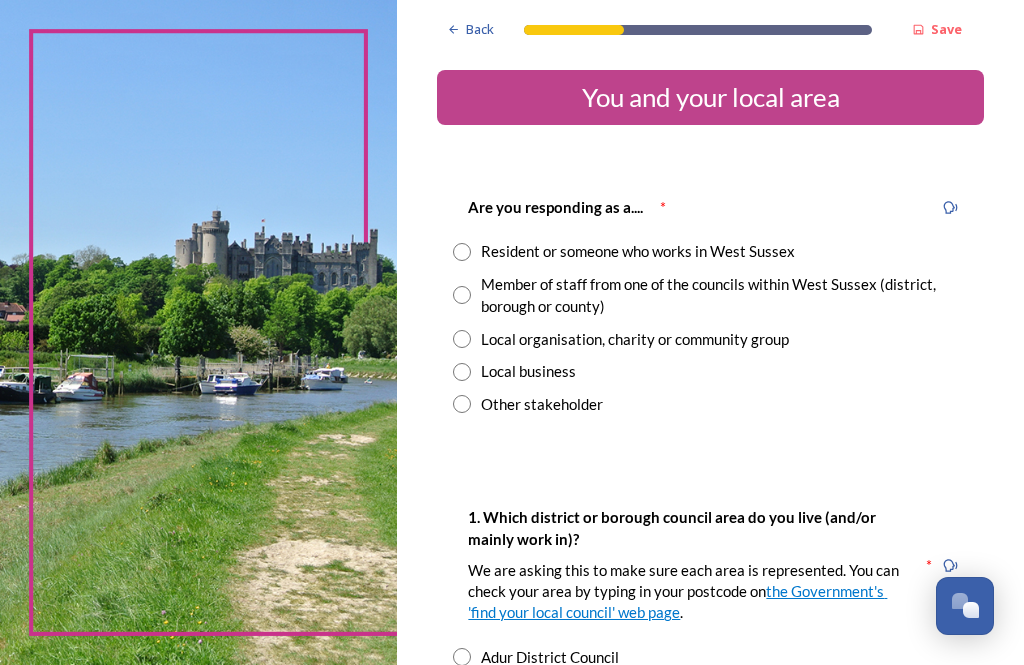 radio on "true" 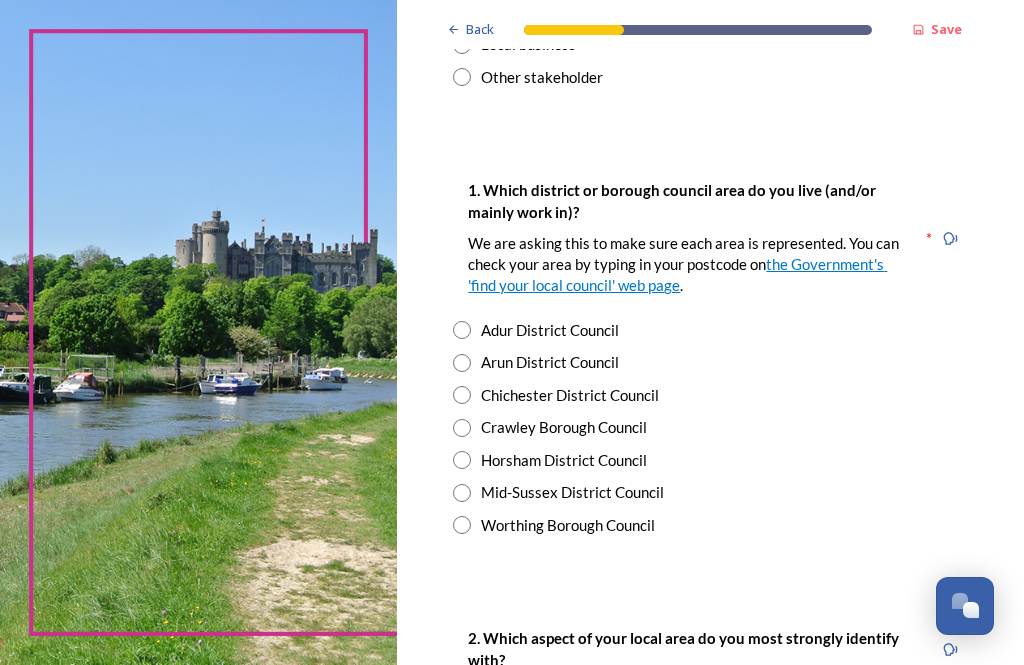 scroll, scrollTop: 327, scrollLeft: 0, axis: vertical 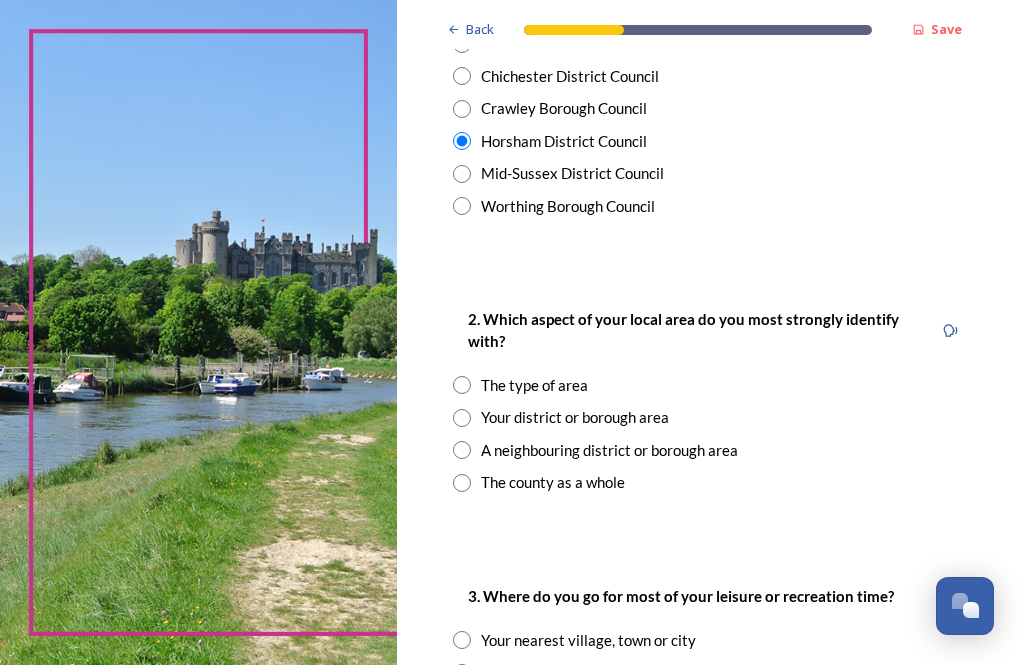 click at bounding box center (462, 418) 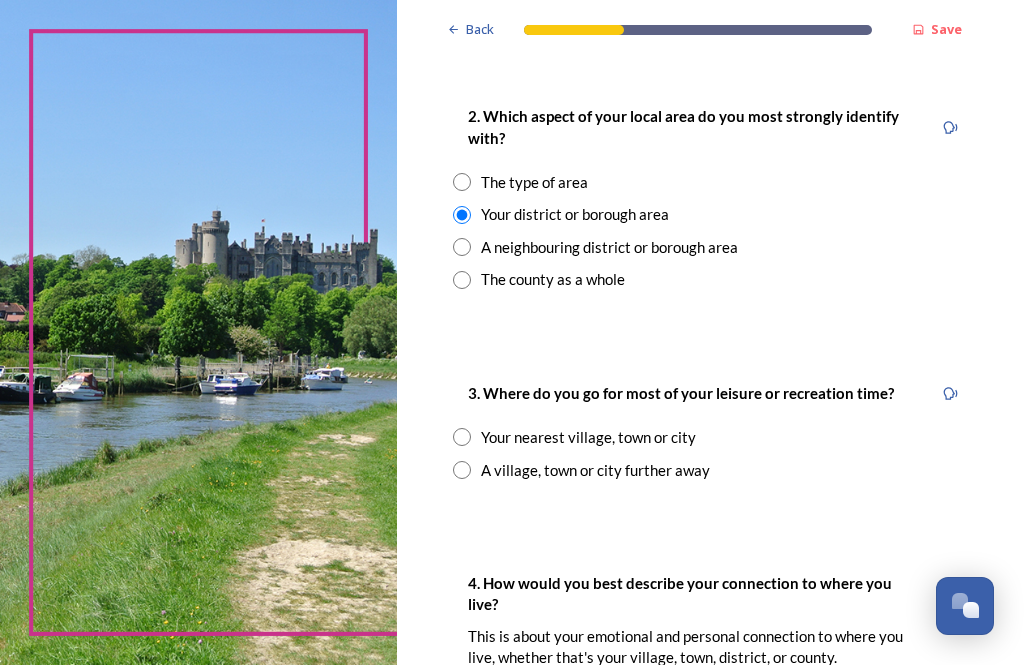 scroll, scrollTop: 849, scrollLeft: 0, axis: vertical 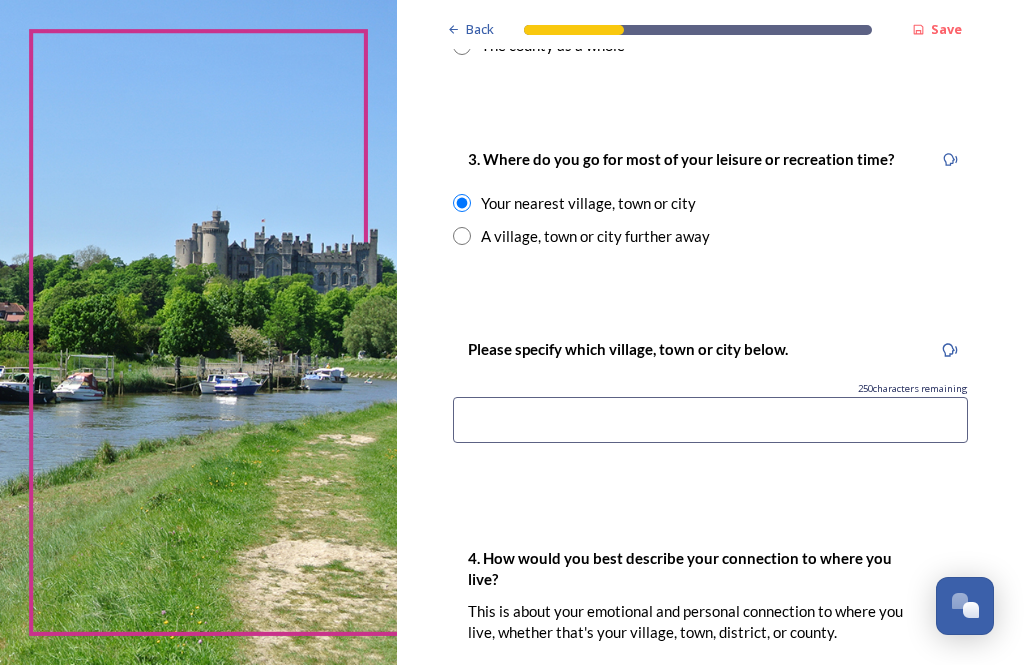 click at bounding box center [710, 420] 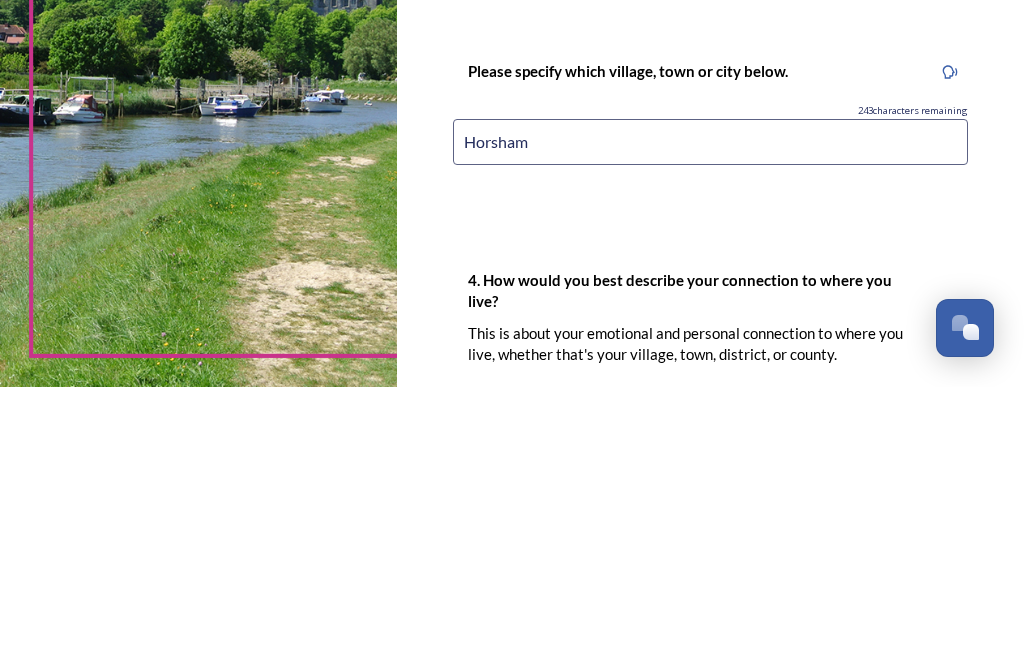 scroll, scrollTop: 64, scrollLeft: 0, axis: vertical 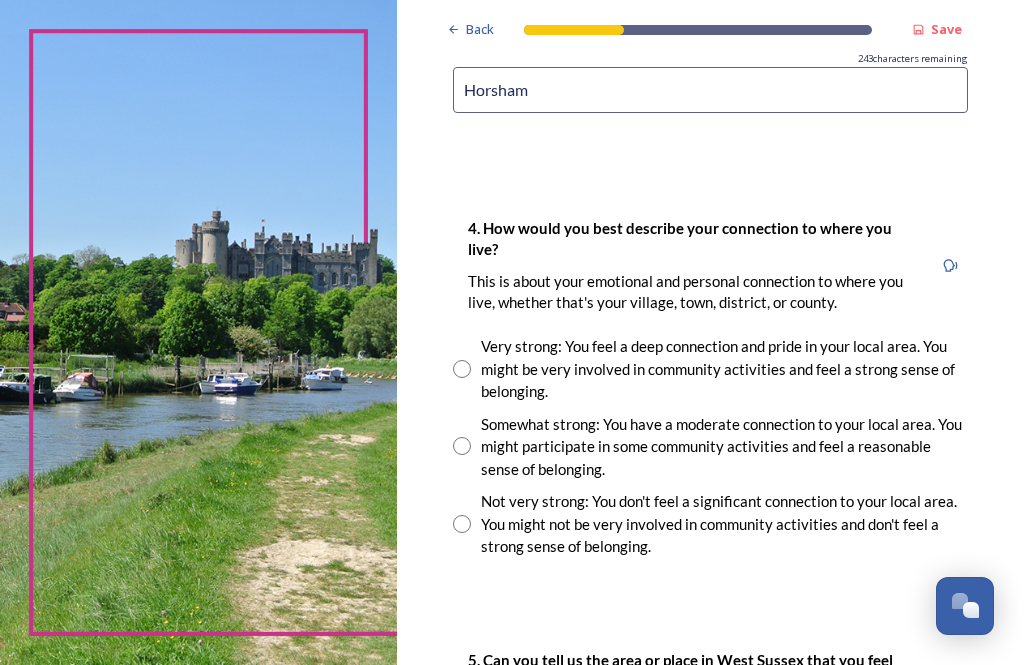 type on "Horsham" 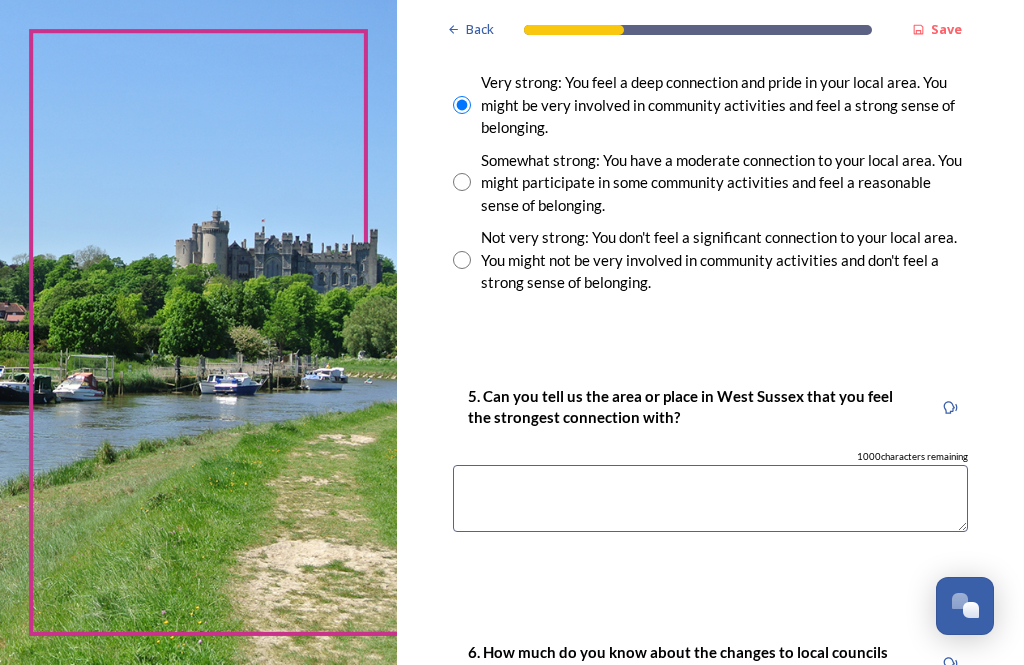 scroll, scrollTop: 1678, scrollLeft: 0, axis: vertical 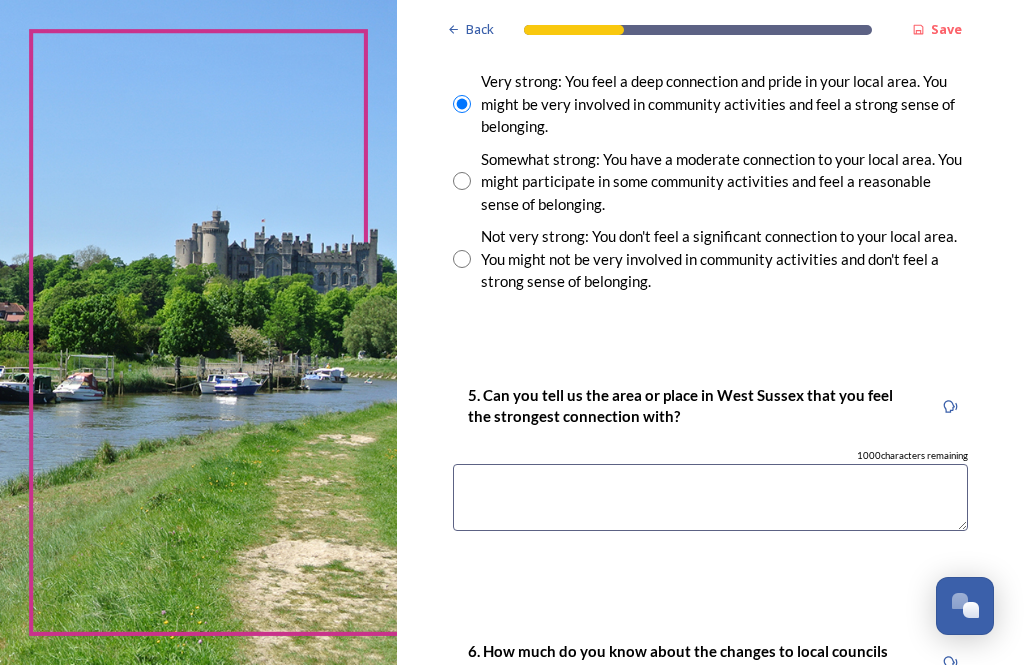 click at bounding box center [710, 497] 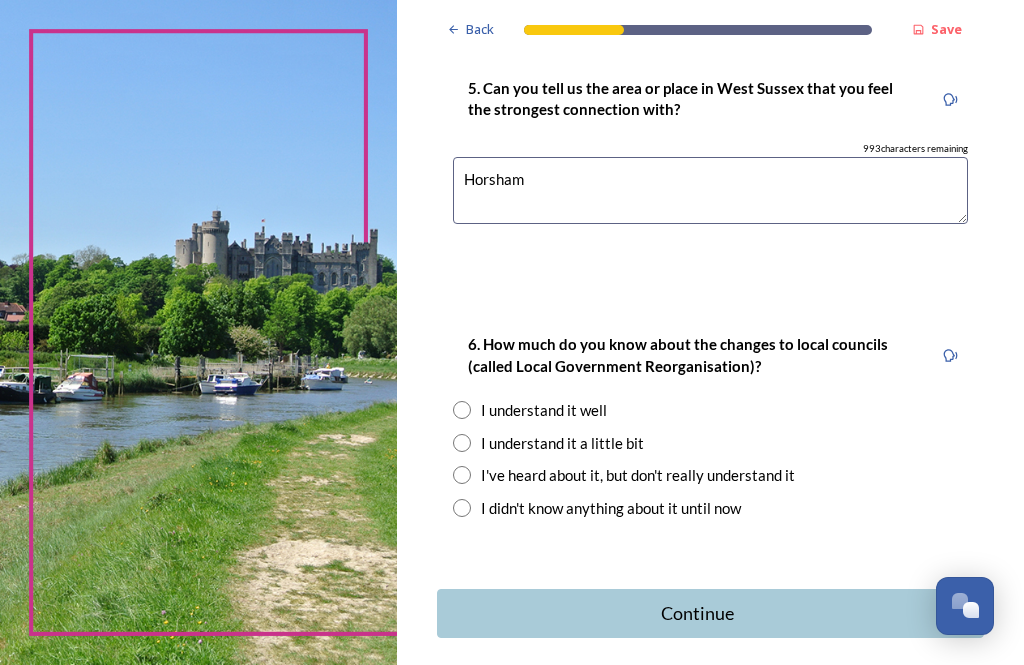 scroll, scrollTop: 1984, scrollLeft: 0, axis: vertical 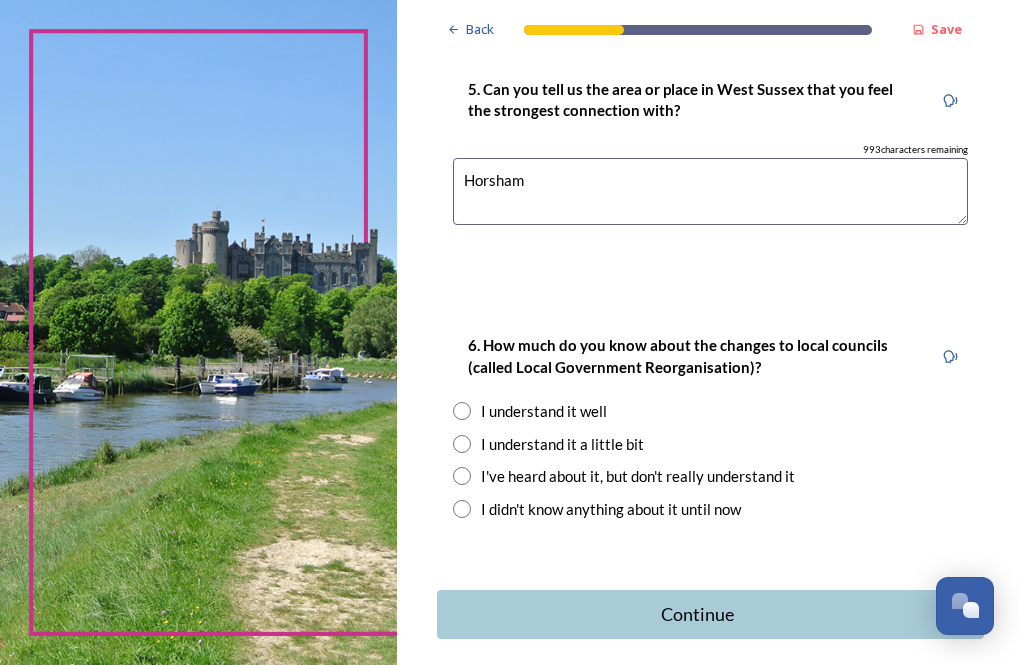 type on "Horsham" 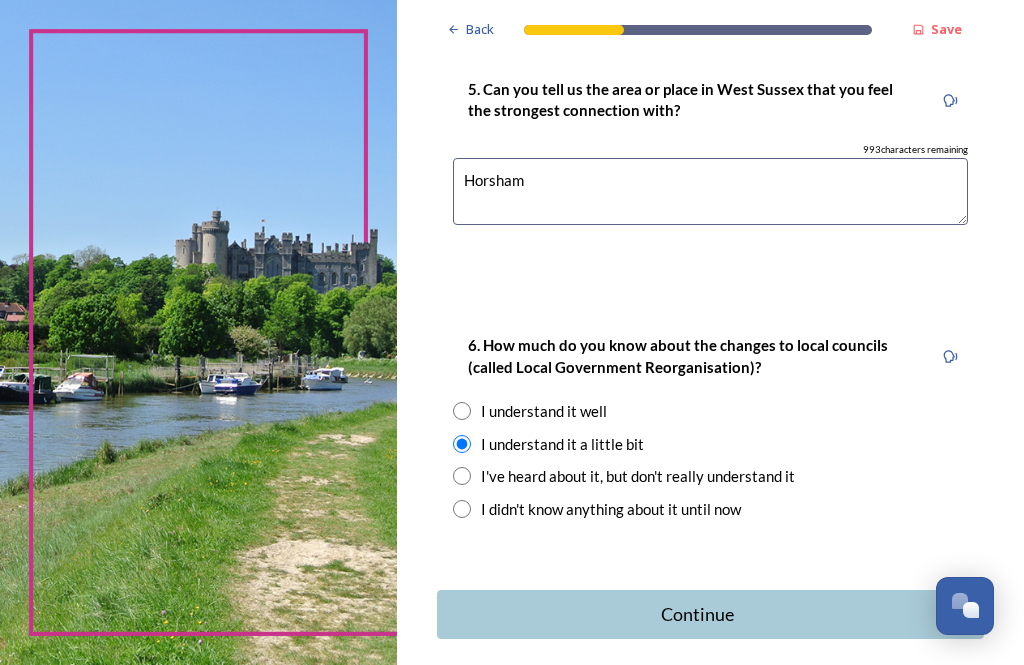 click on "Continue" at bounding box center [697, 614] 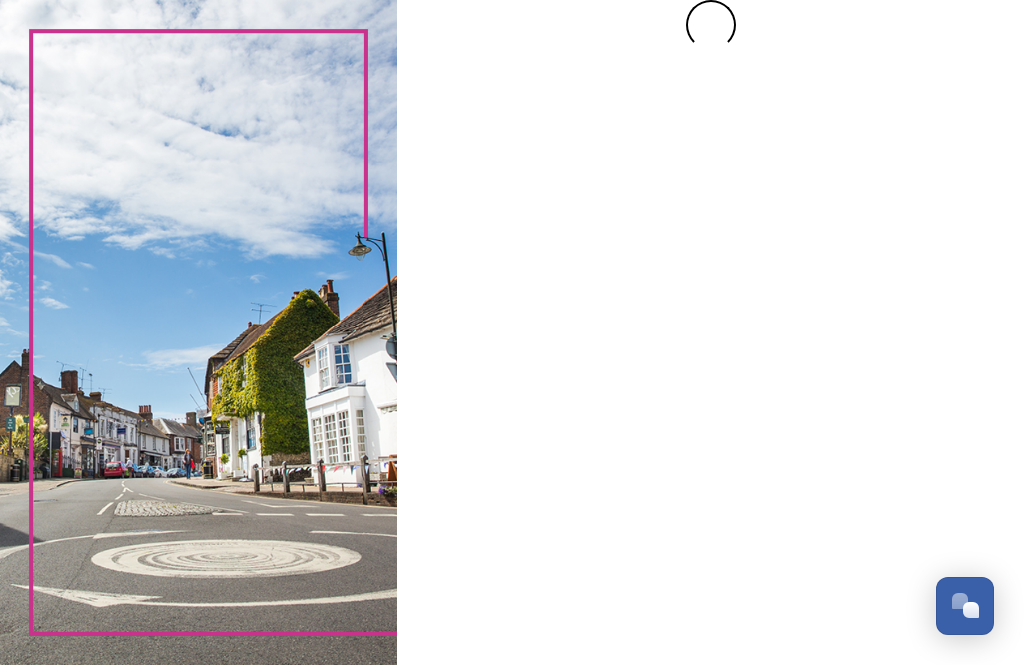 scroll, scrollTop: 0, scrollLeft: 0, axis: both 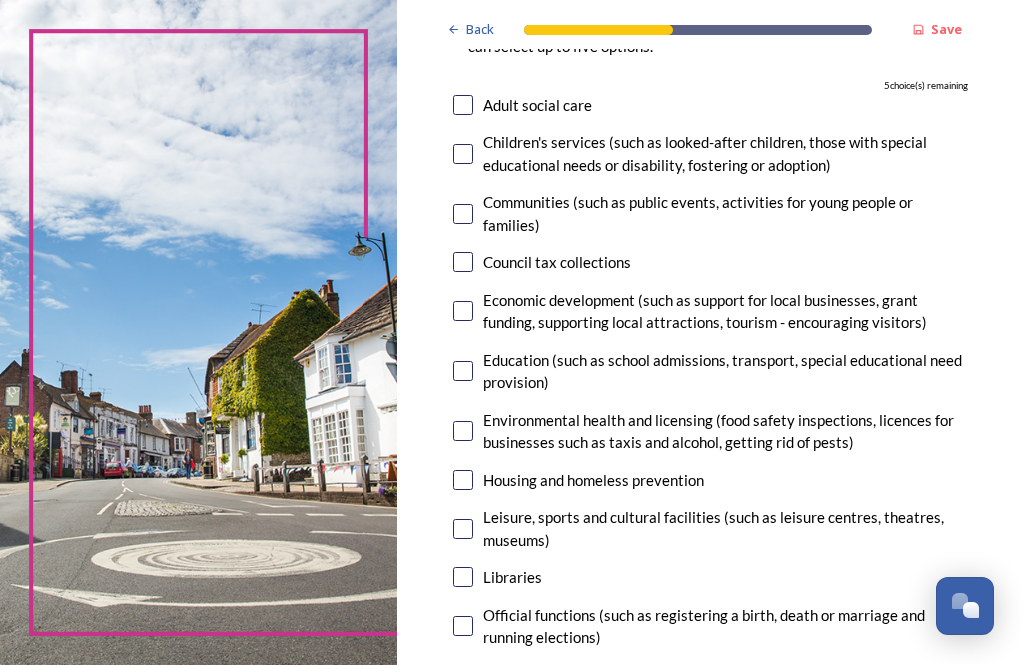 click at bounding box center (463, 529) 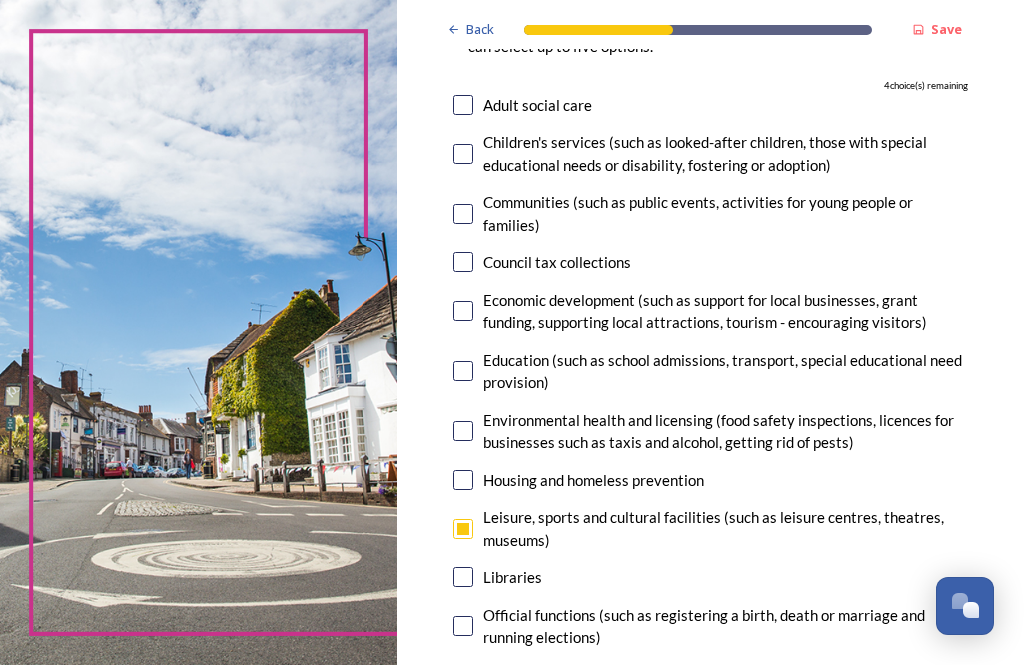 click at bounding box center [463, 577] 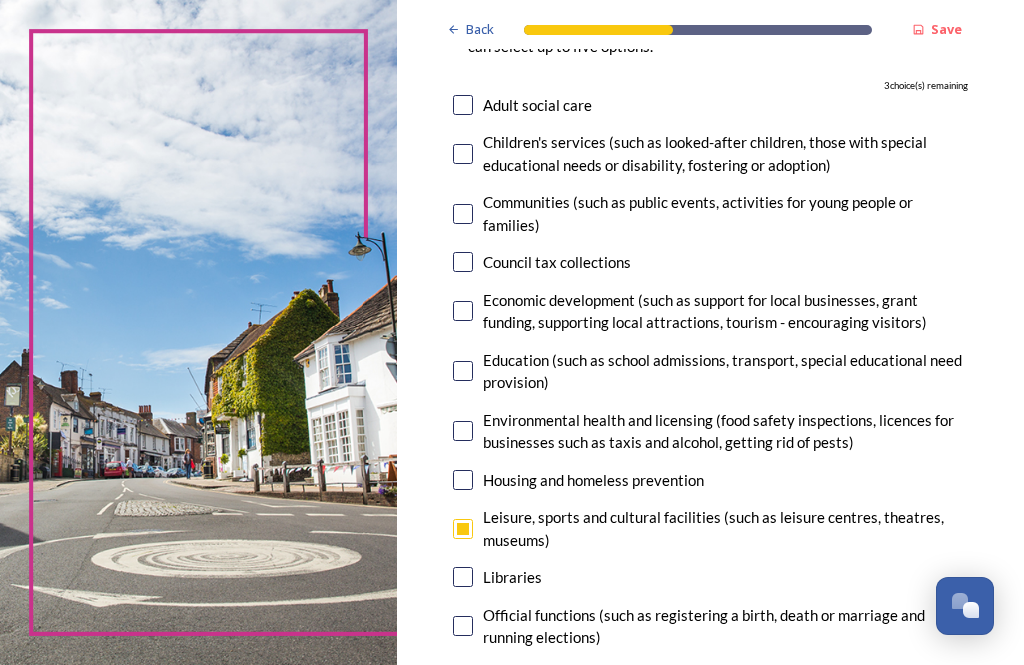 checkbox on "true" 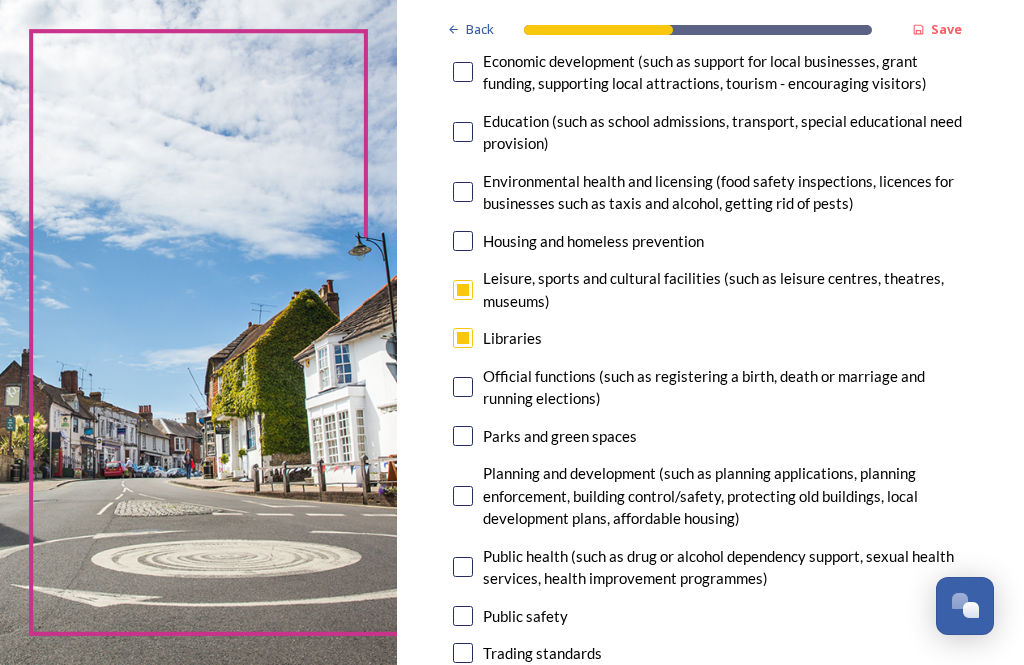scroll, scrollTop: 475, scrollLeft: 0, axis: vertical 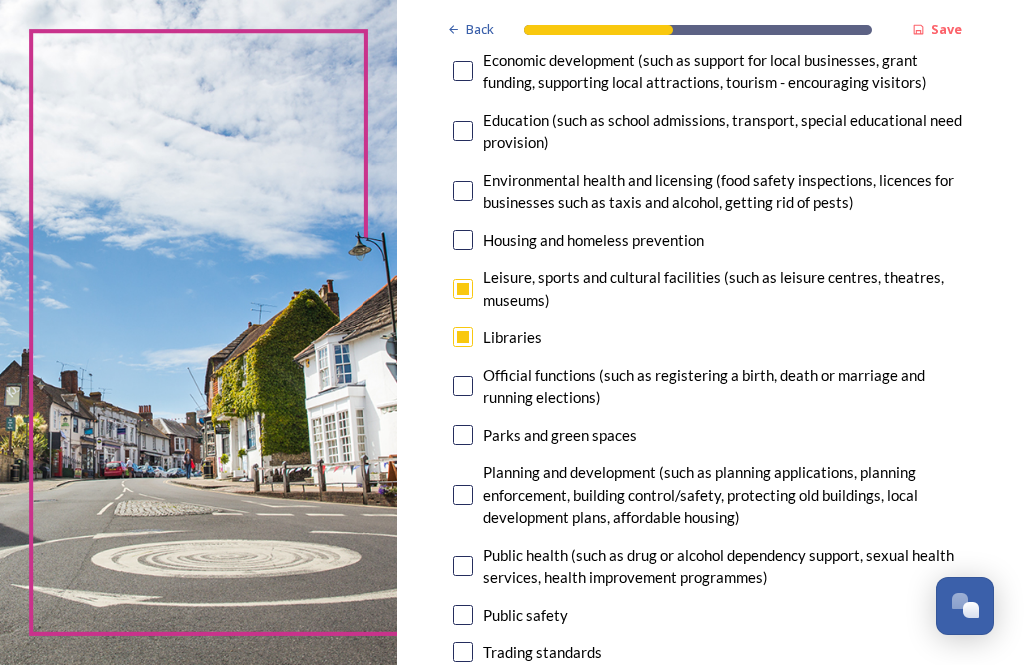click at bounding box center (463, 435) 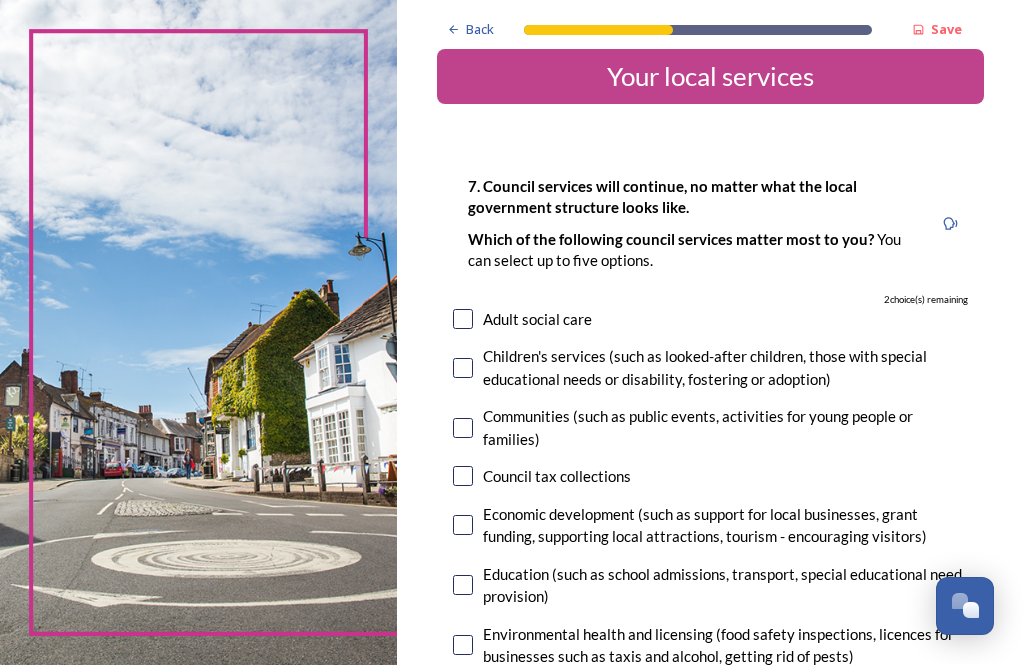 scroll, scrollTop: 24, scrollLeft: 0, axis: vertical 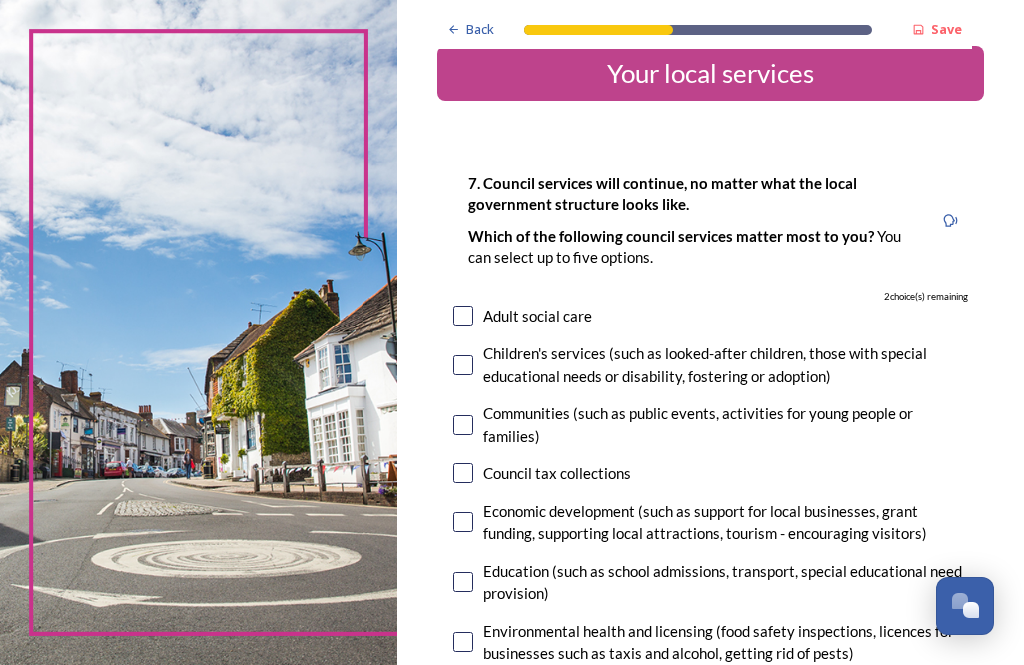 click at bounding box center [463, 425] 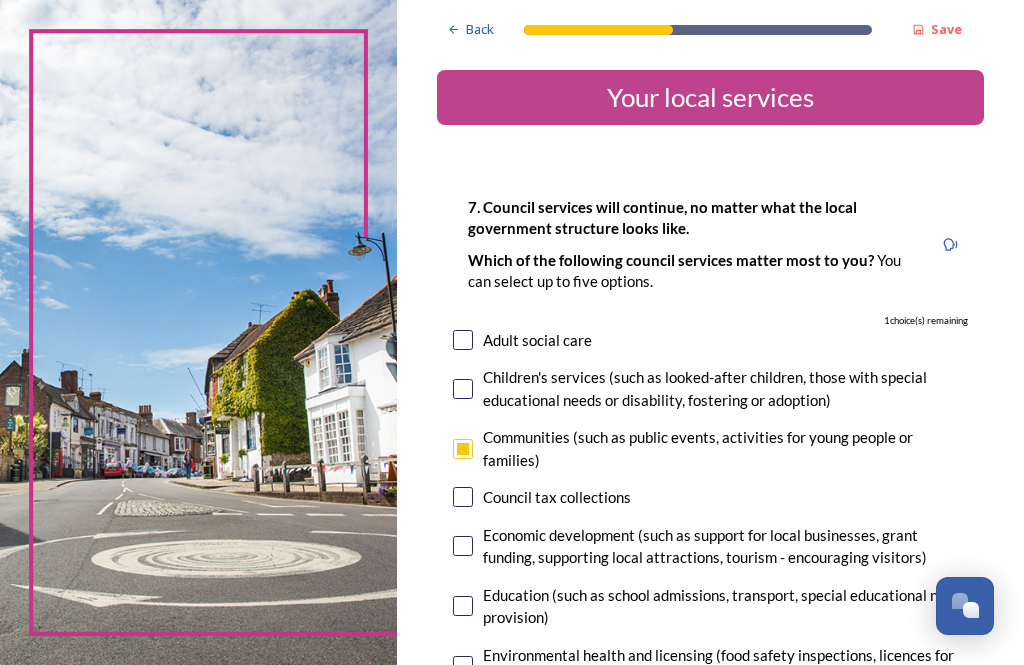 scroll, scrollTop: 0, scrollLeft: 0, axis: both 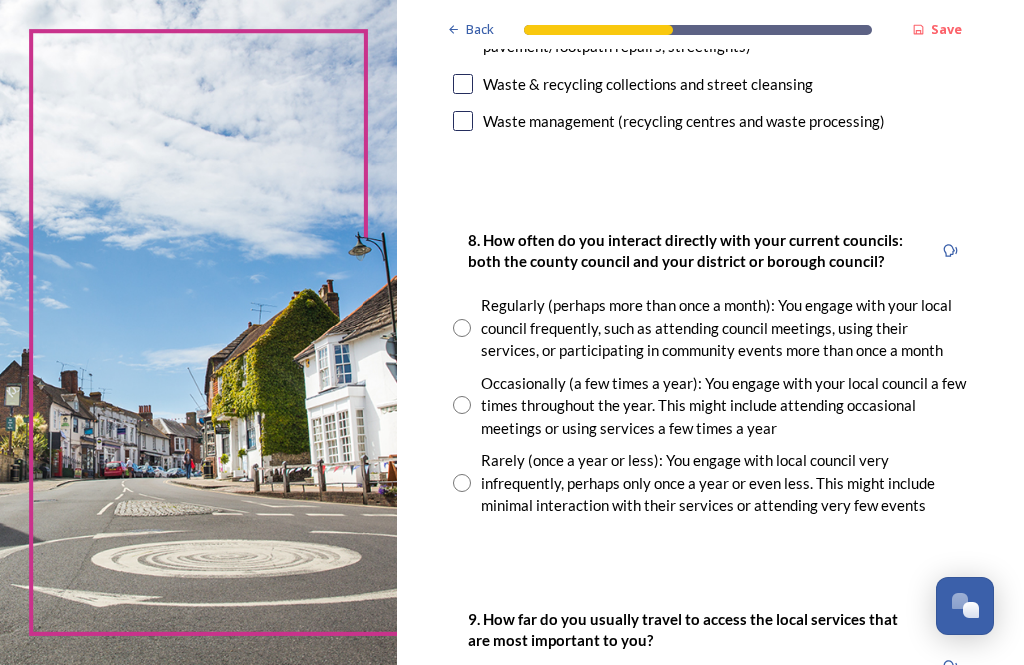click on "Back Save Your local services 7. Council services will continue, no matter what the local government structure looks like.  ﻿﻿Which of the following council services matter most to you?  You can select up to five options. 0  choice(s) remaining Adult social care   Children's services (such as looked-after children, those with special educational needs or disability, fostering or adoption) Communities (such as public events, activities for young people or families) Council tax collections Economic development (such as support for local businesses, grant funding, supporting local attractions, tourism - encouraging visitors)  Education (such as school admissions, transport, special educational need provision)  Environmental health and licensing (food safety inspections, licences for businesses such as taxis and alcohol, getting rid of pests) Housing and homeless prevention Leisure, sports and cultural facilities (such as leisure centres, theatres, museums) Libraries Parks and green spaces Public safety" at bounding box center (710, 268) 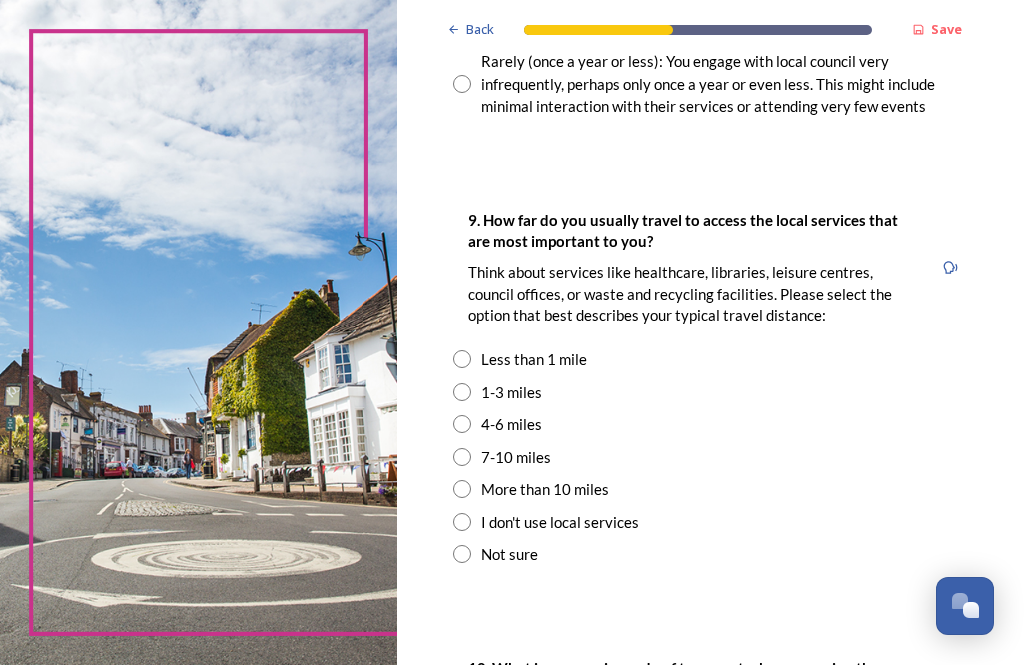 scroll, scrollTop: 1542, scrollLeft: 0, axis: vertical 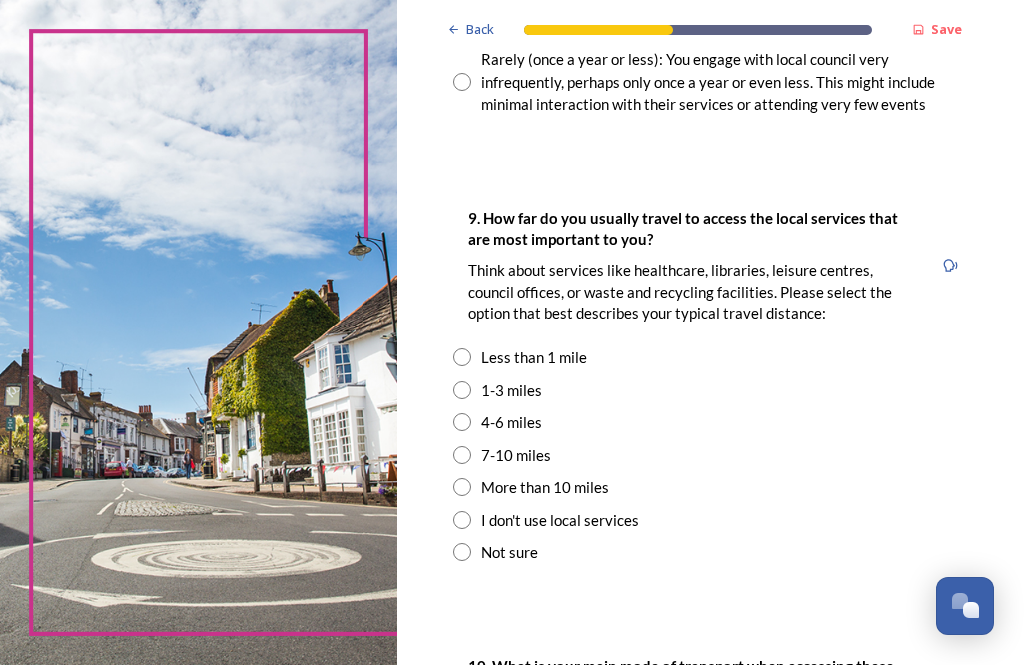 click at bounding box center [462, 357] 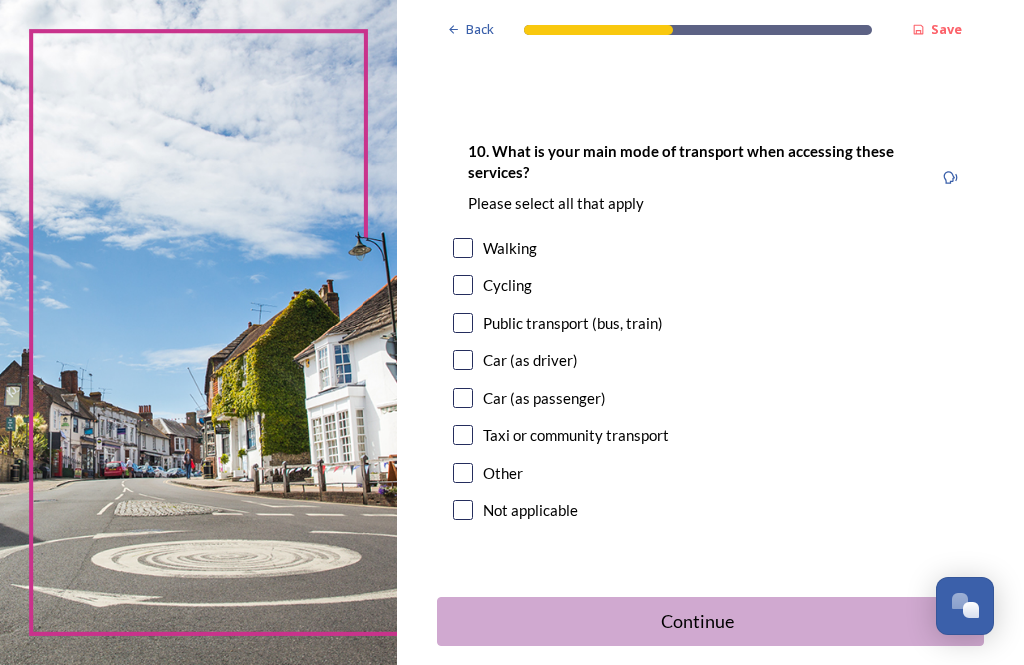 scroll, scrollTop: 2057, scrollLeft: 0, axis: vertical 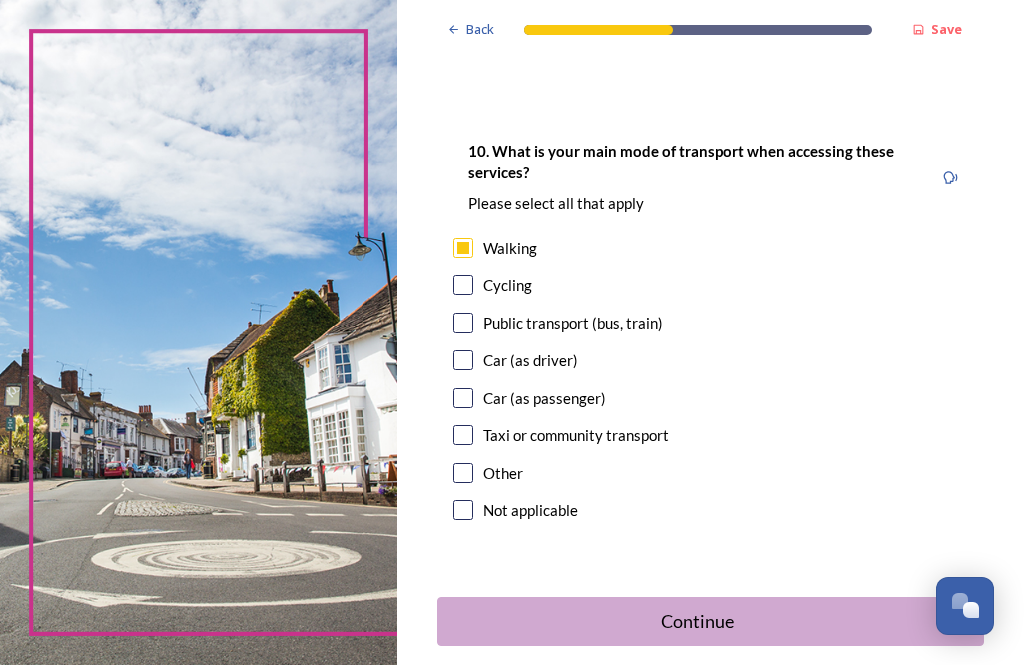 click at bounding box center (463, 360) 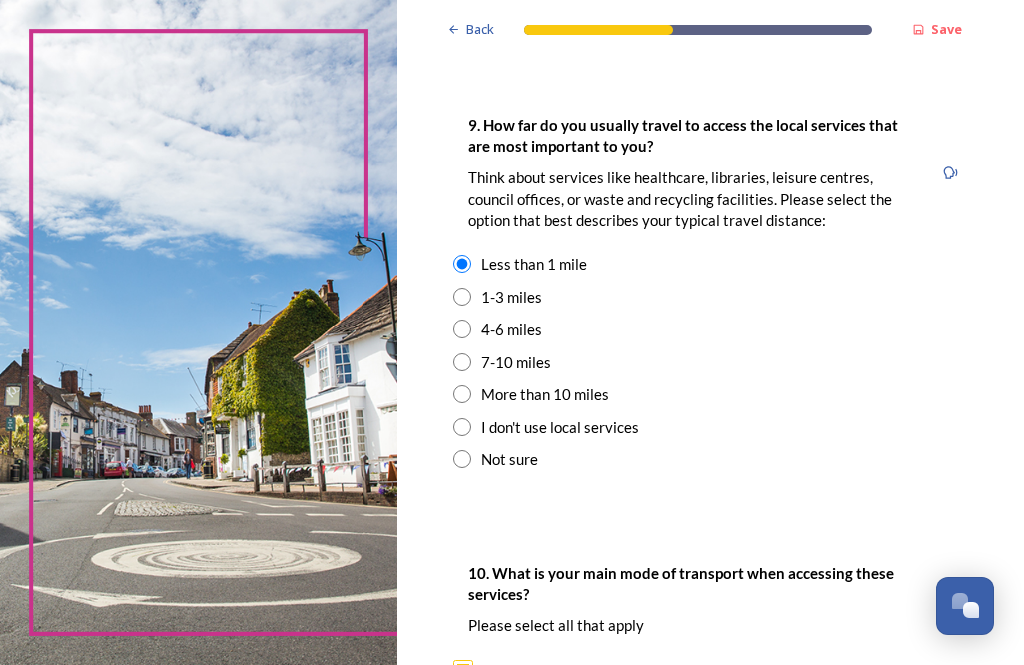scroll, scrollTop: 1635, scrollLeft: 0, axis: vertical 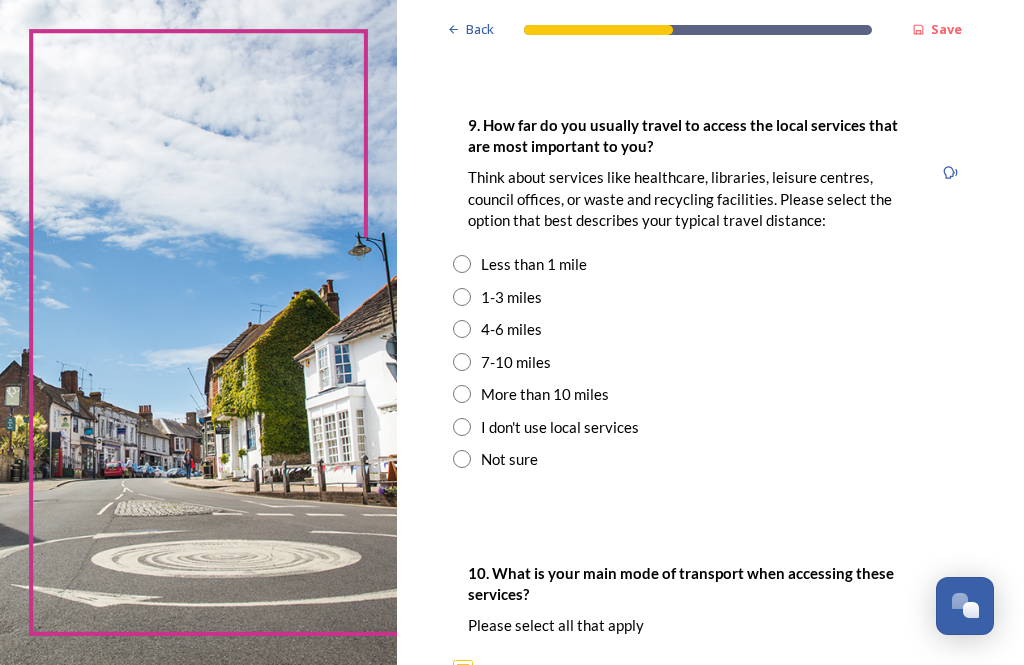 click at bounding box center [462, 264] 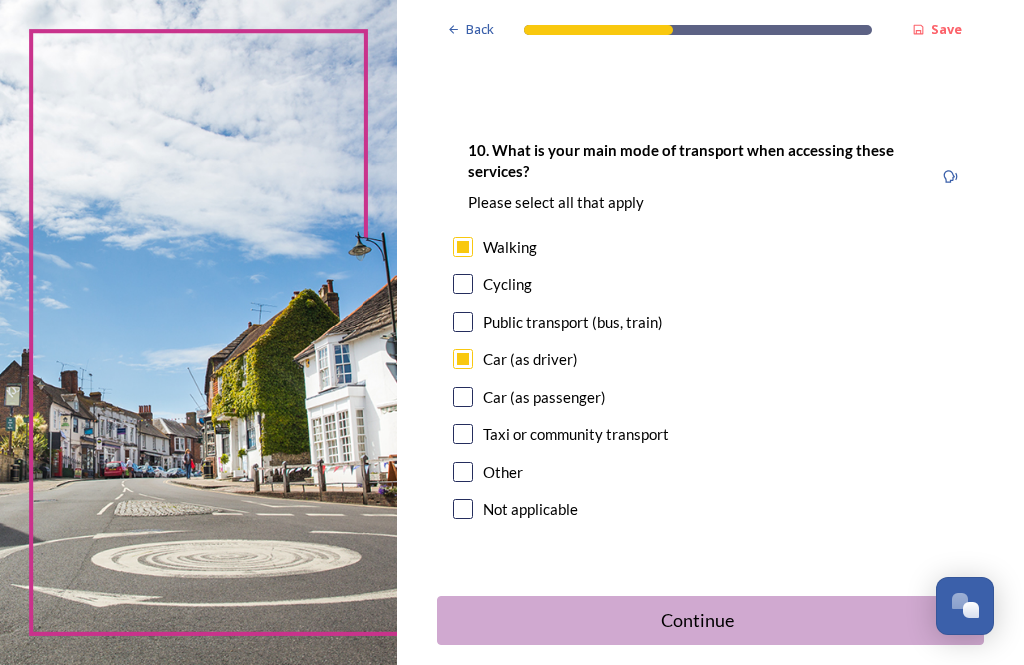 scroll, scrollTop: 2057, scrollLeft: 0, axis: vertical 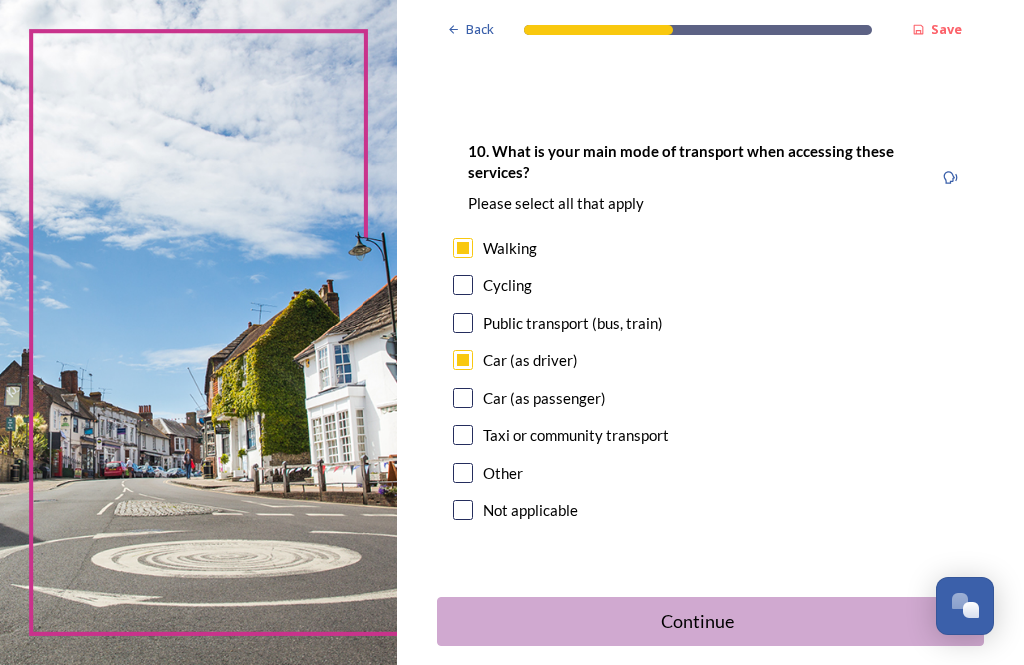 click on "Continue" at bounding box center (697, 621) 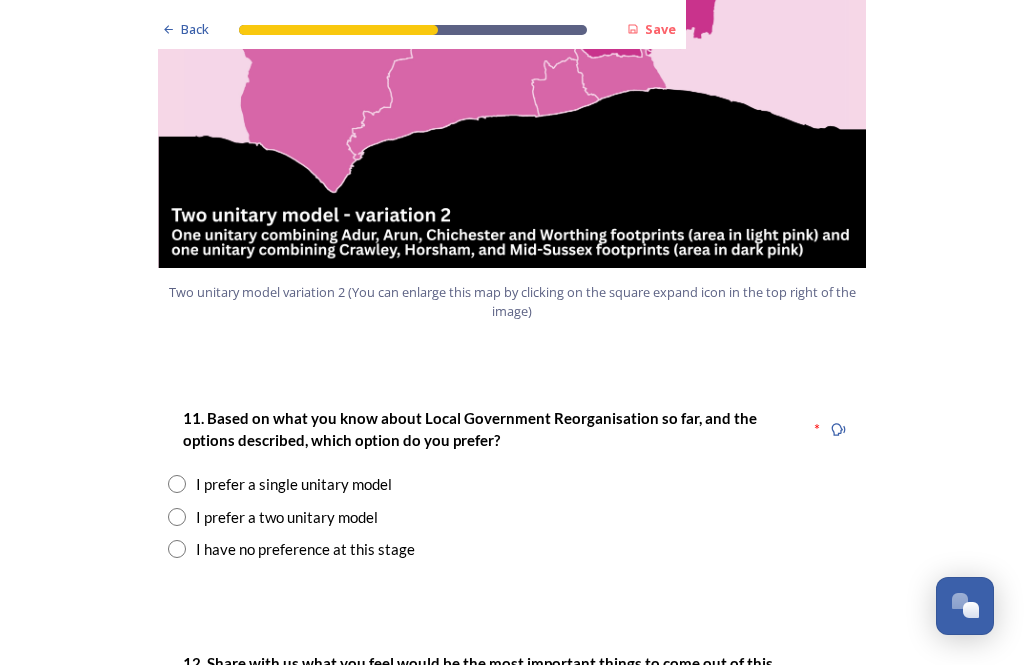 scroll, scrollTop: 2365, scrollLeft: 0, axis: vertical 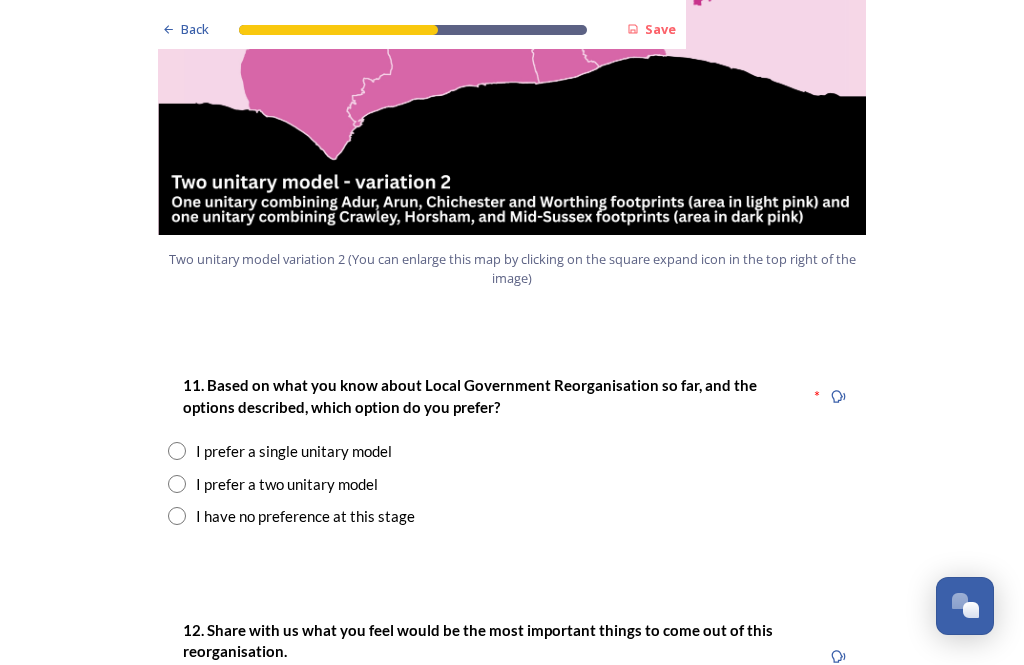 click at bounding box center (177, 516) 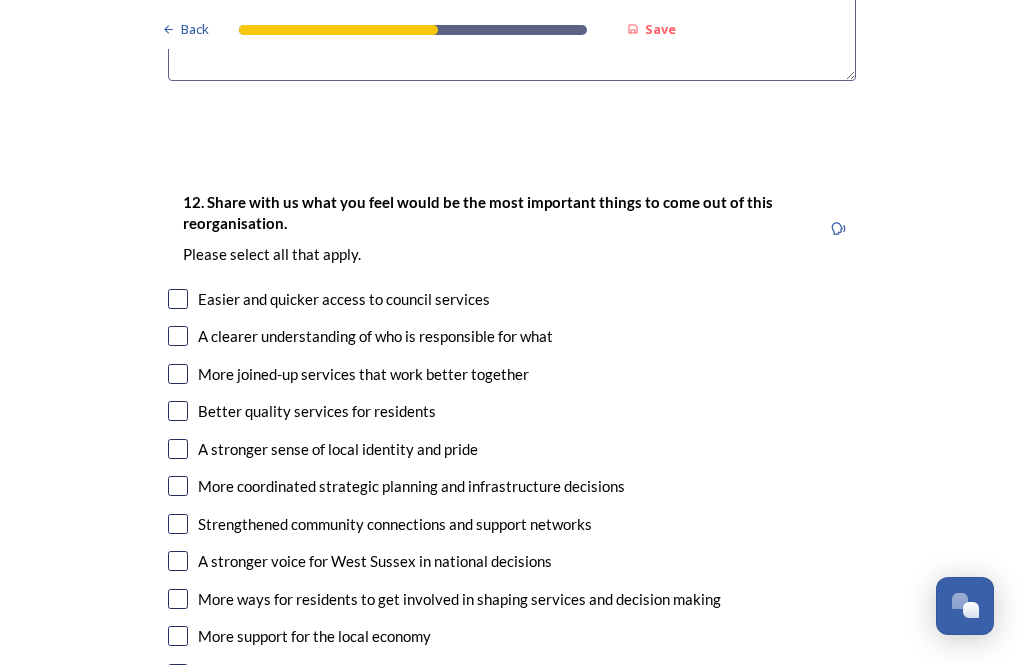 scroll, scrollTop: 3224, scrollLeft: 0, axis: vertical 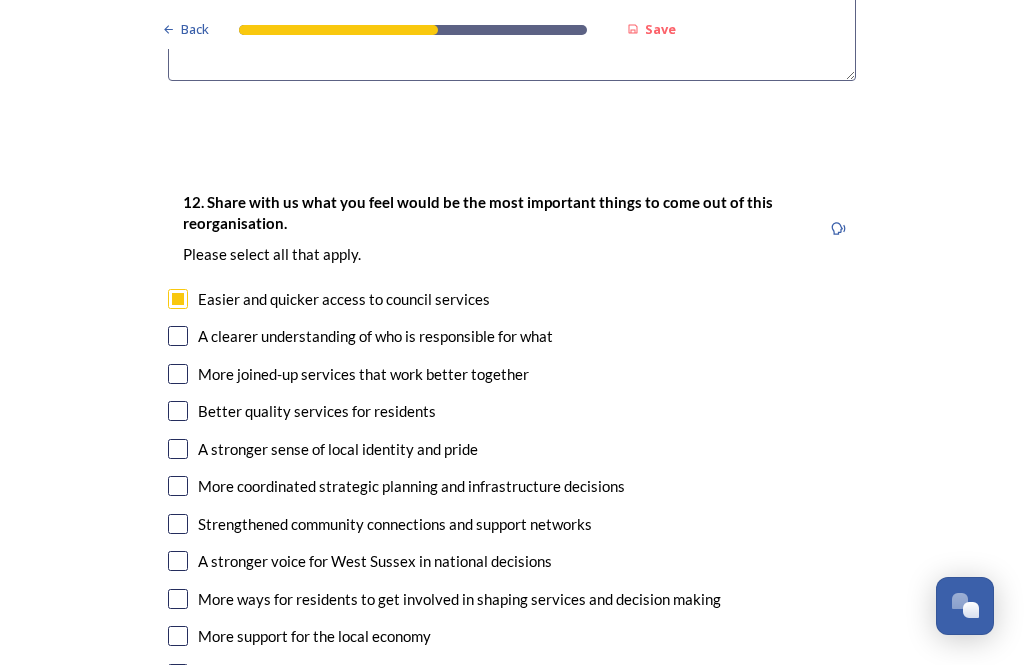 click at bounding box center (178, 411) 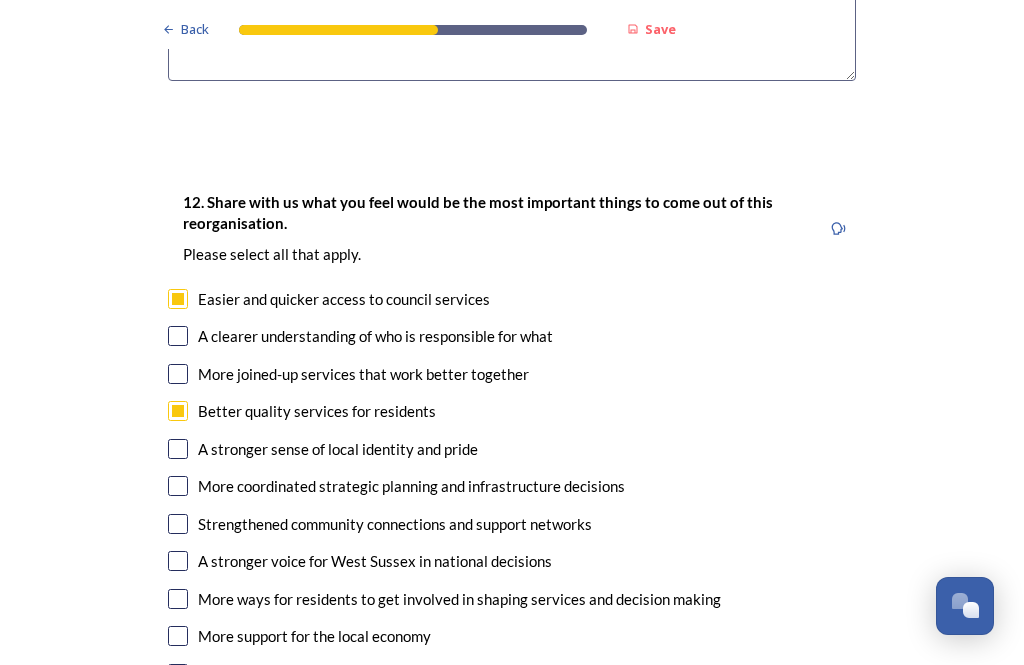 click at bounding box center (178, 374) 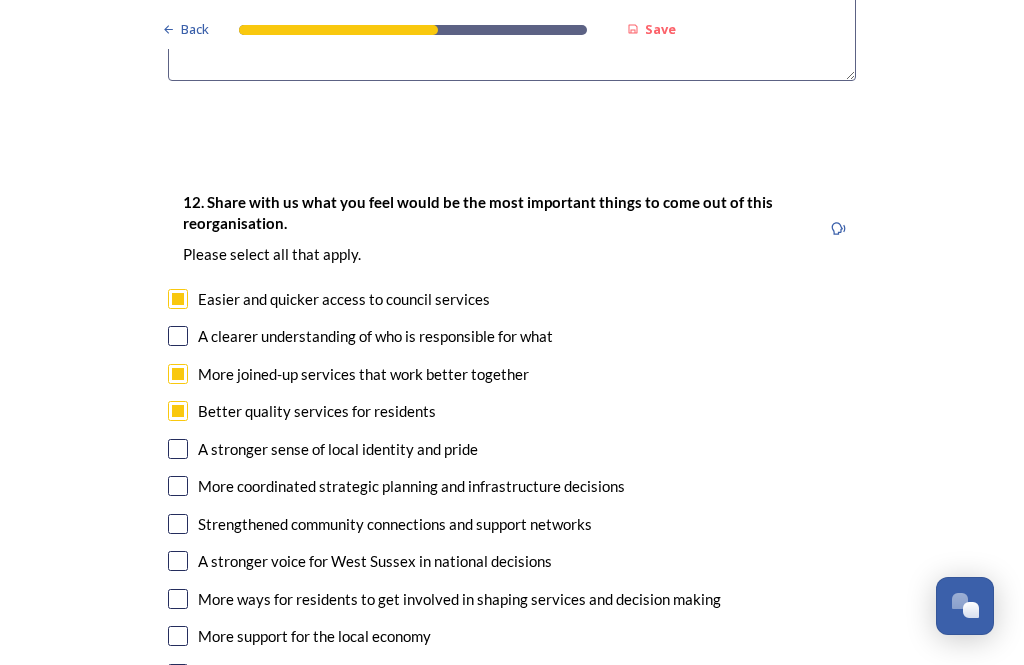 click at bounding box center [178, 449] 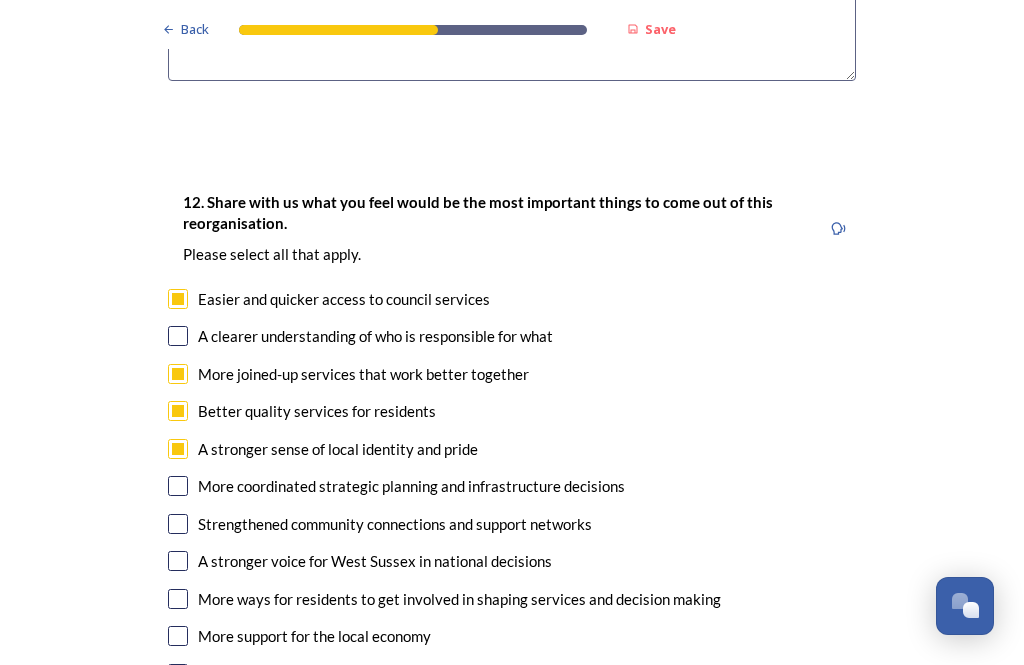 click at bounding box center (178, 524) 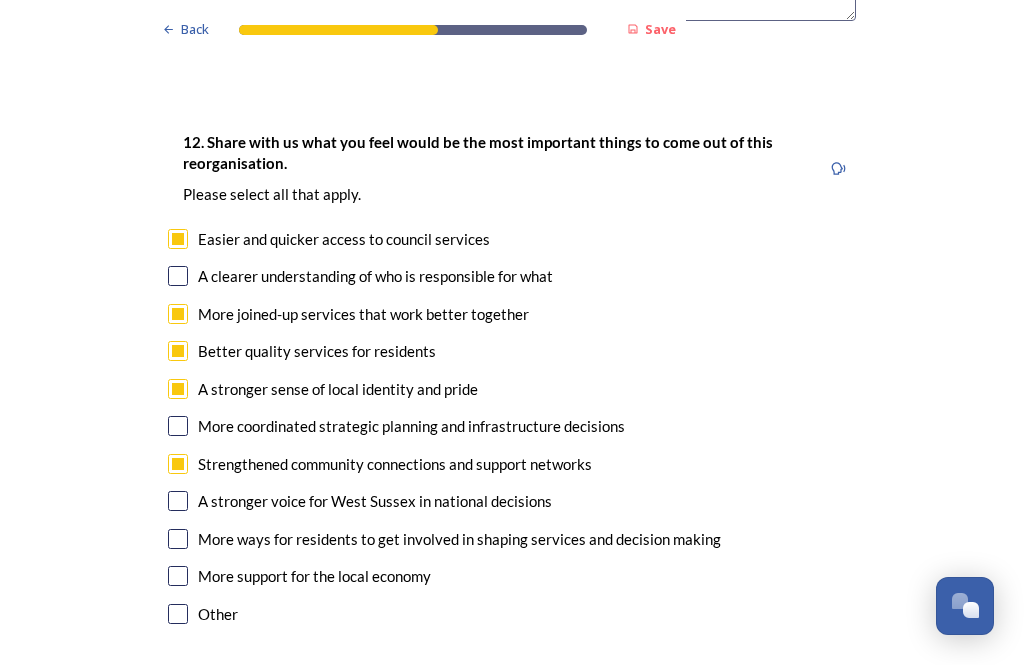 scroll, scrollTop: 3282, scrollLeft: 0, axis: vertical 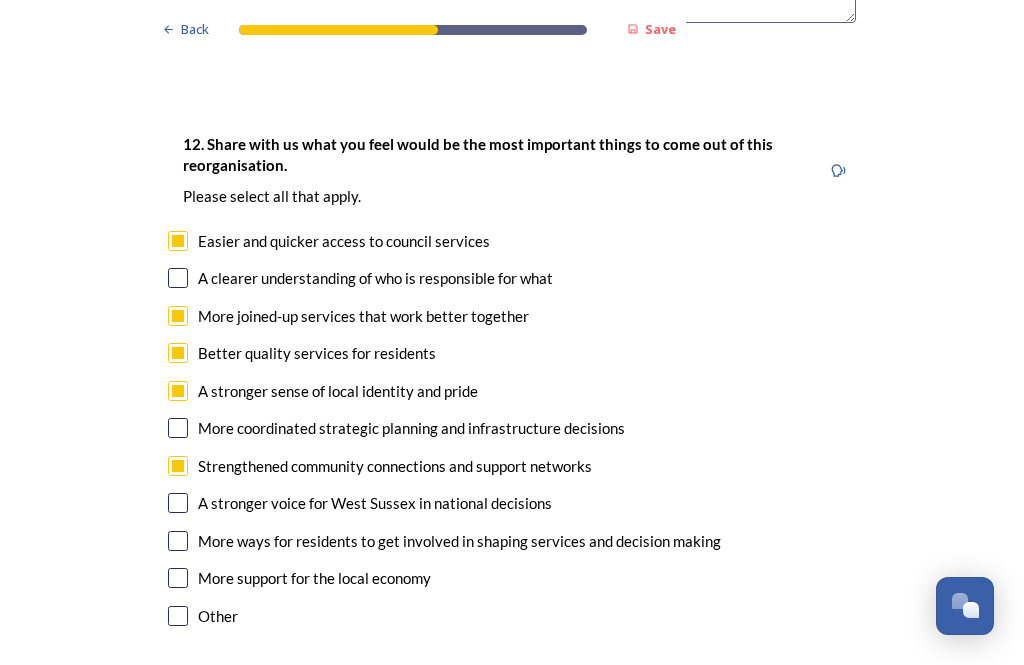 click at bounding box center [178, 503] 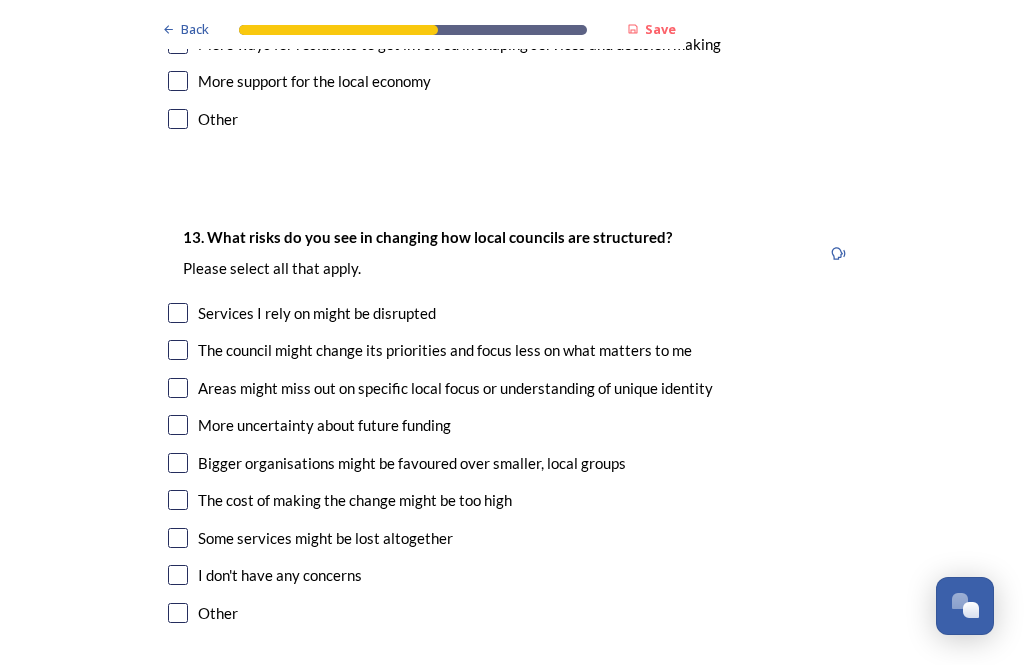scroll, scrollTop: 3779, scrollLeft: 0, axis: vertical 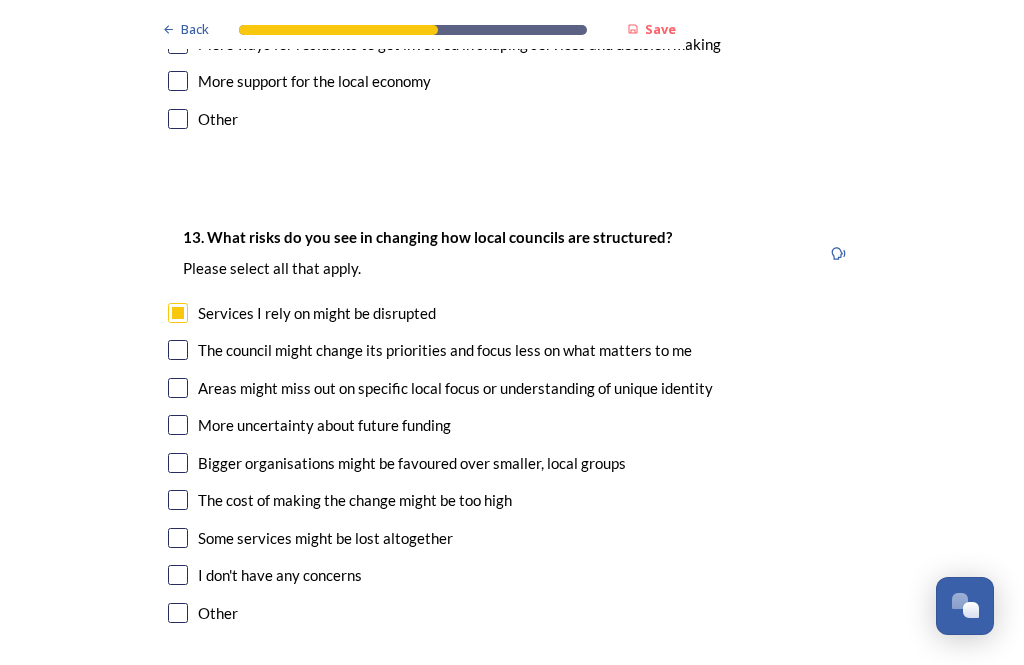 click at bounding box center (178, 350) 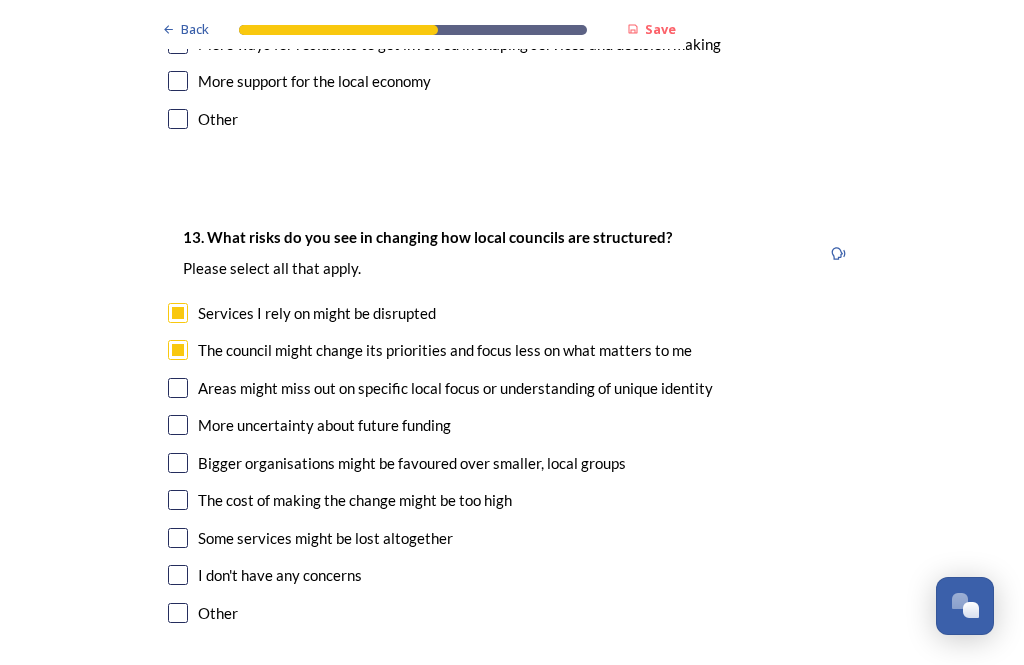 click at bounding box center (178, 388) 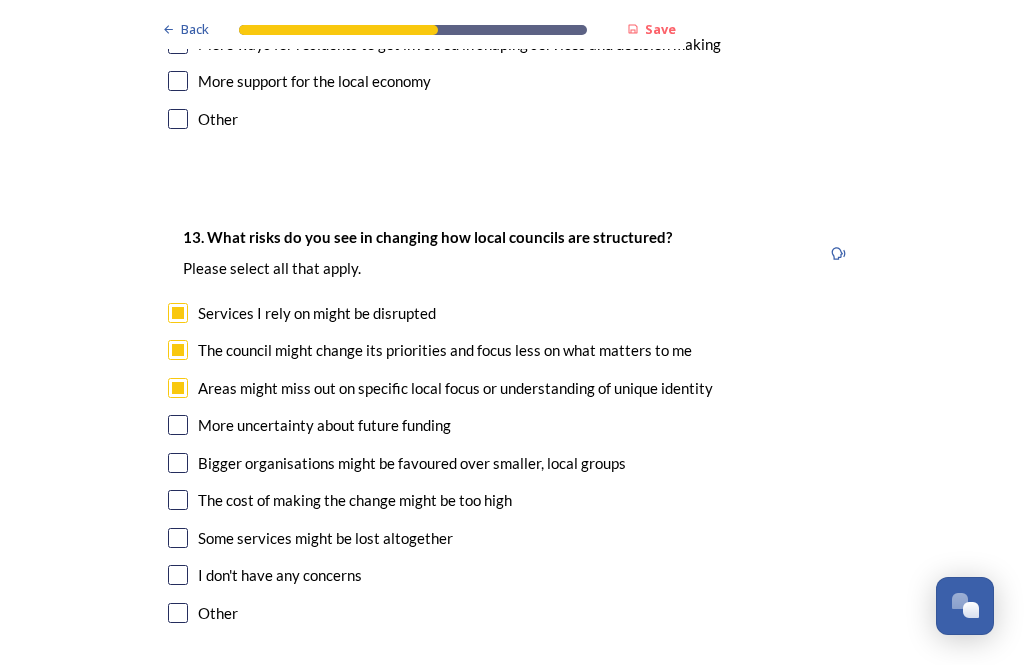 click at bounding box center [178, 538] 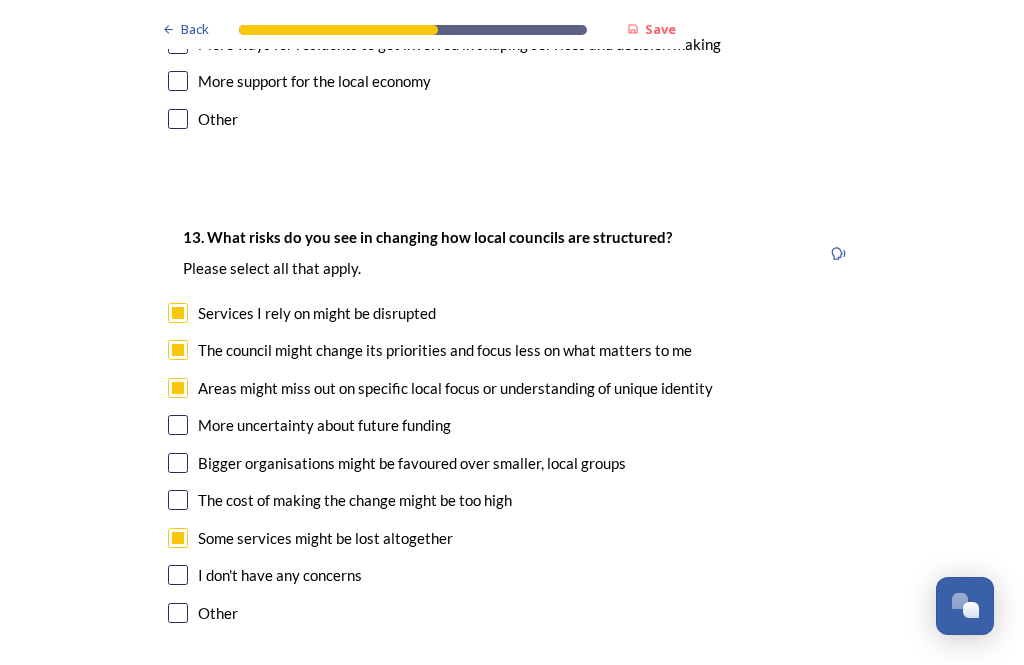 click at bounding box center (178, 425) 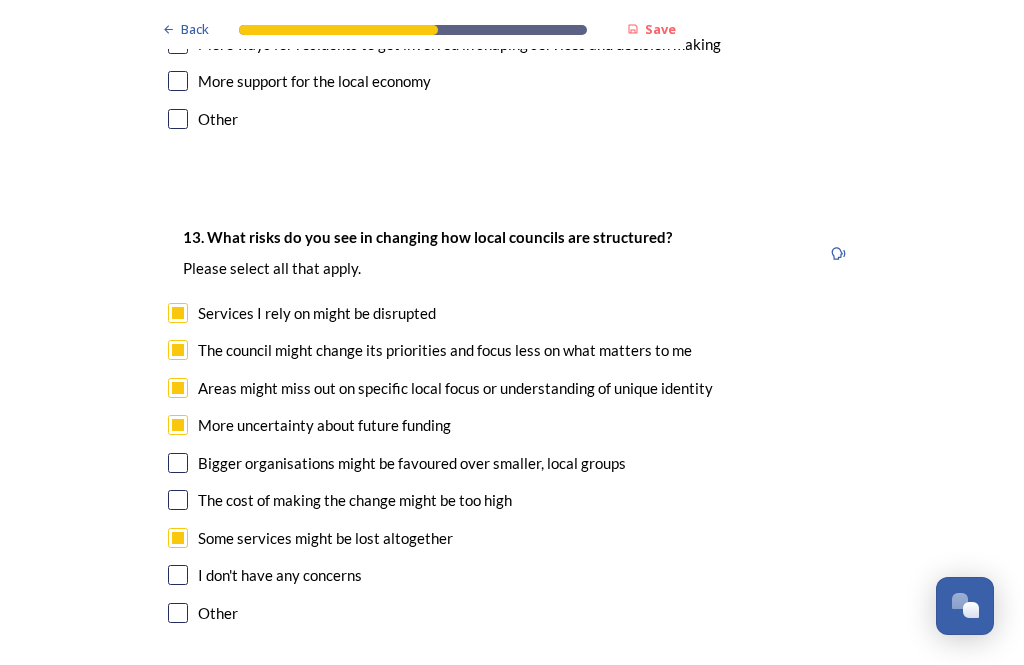 click at bounding box center [178, 463] 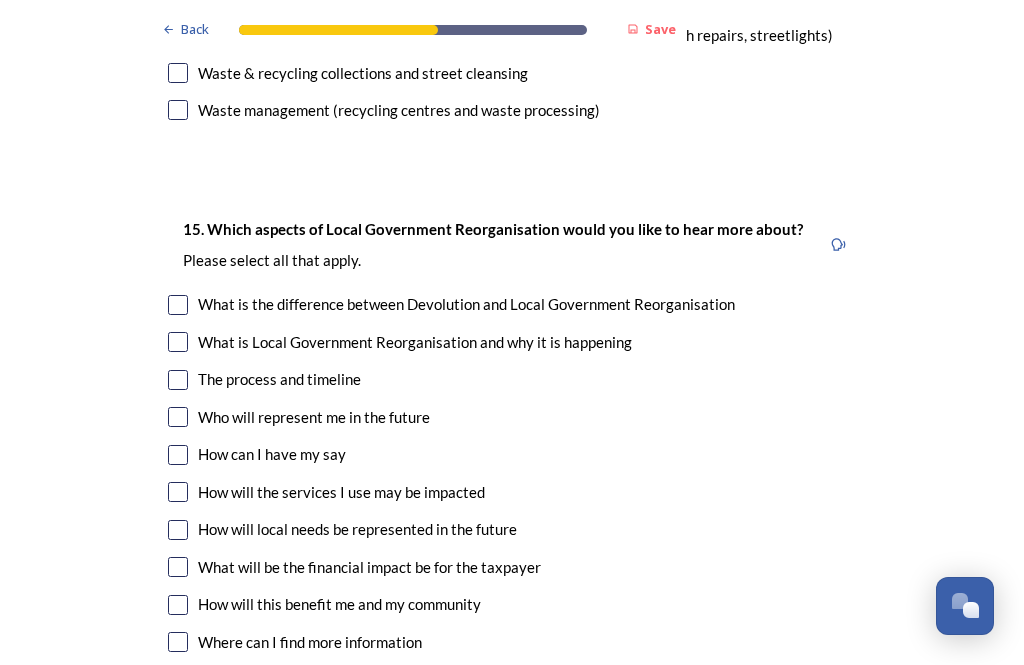 scroll, scrollTop: 5323, scrollLeft: 0, axis: vertical 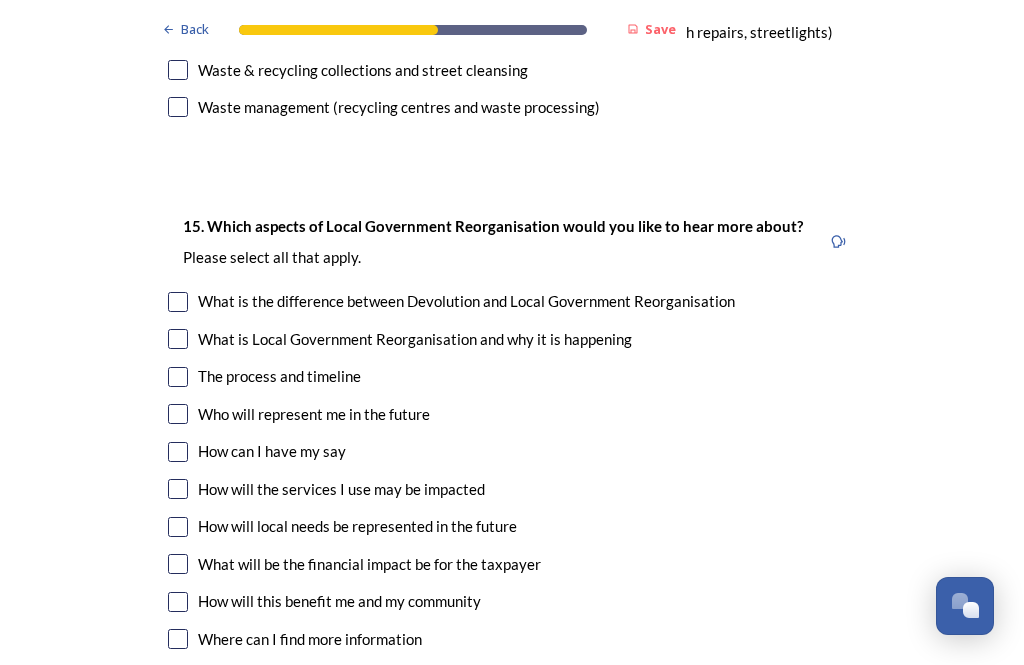 click at bounding box center [178, 489] 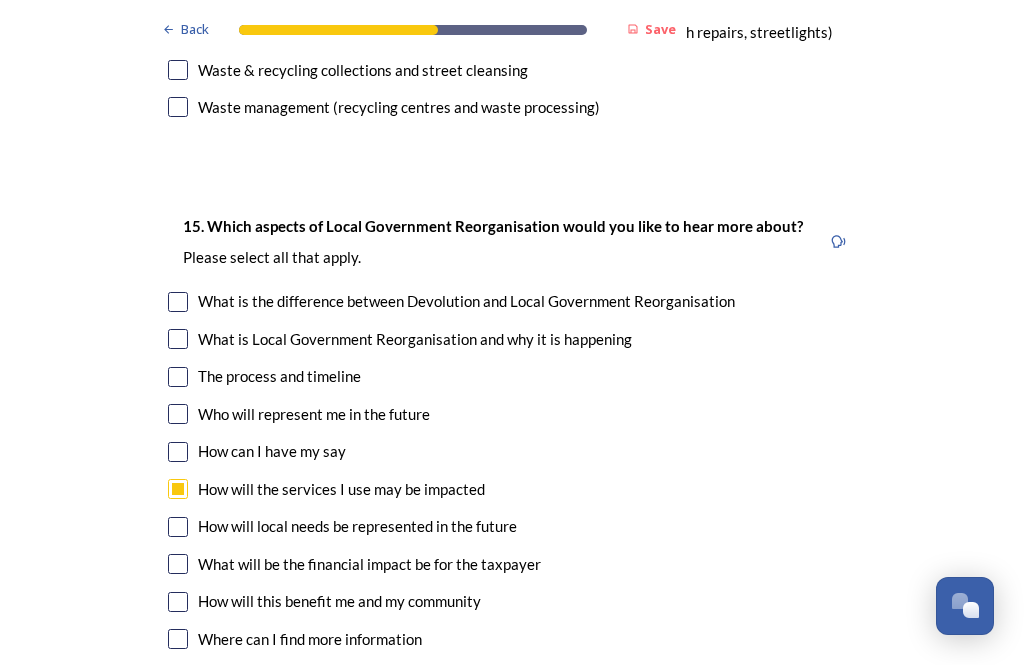 scroll, scrollTop: 5323, scrollLeft: 0, axis: vertical 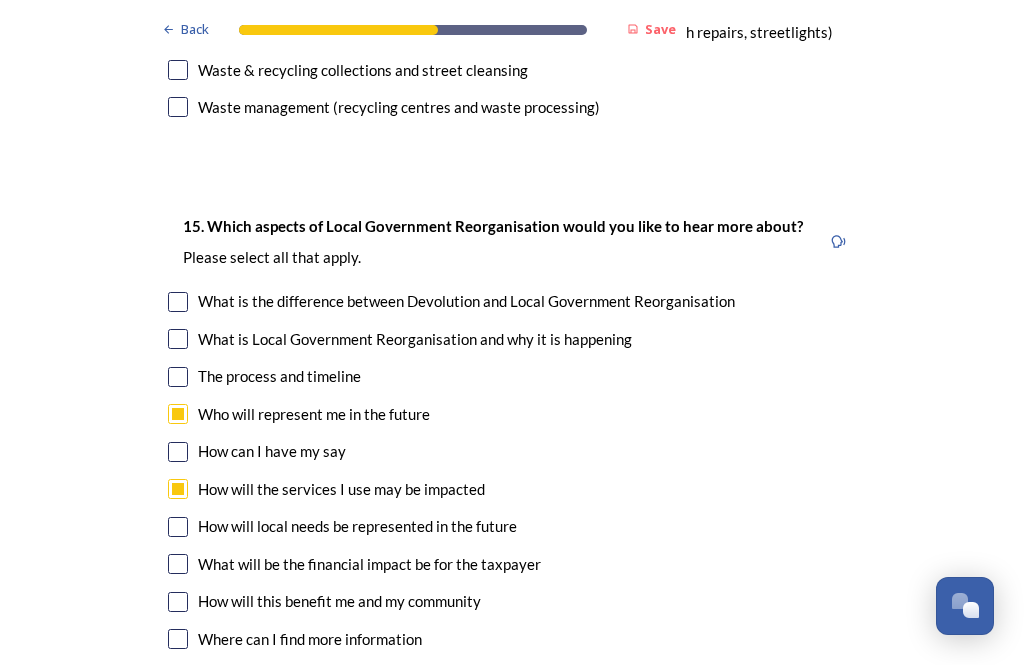 checkbox on "true" 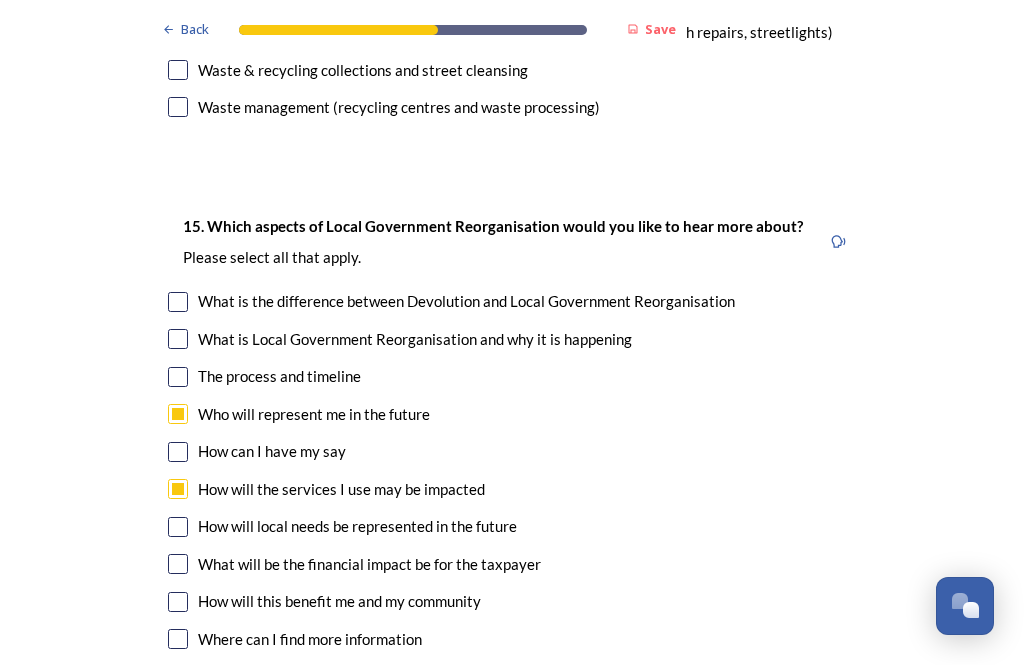 click at bounding box center [178, 527] 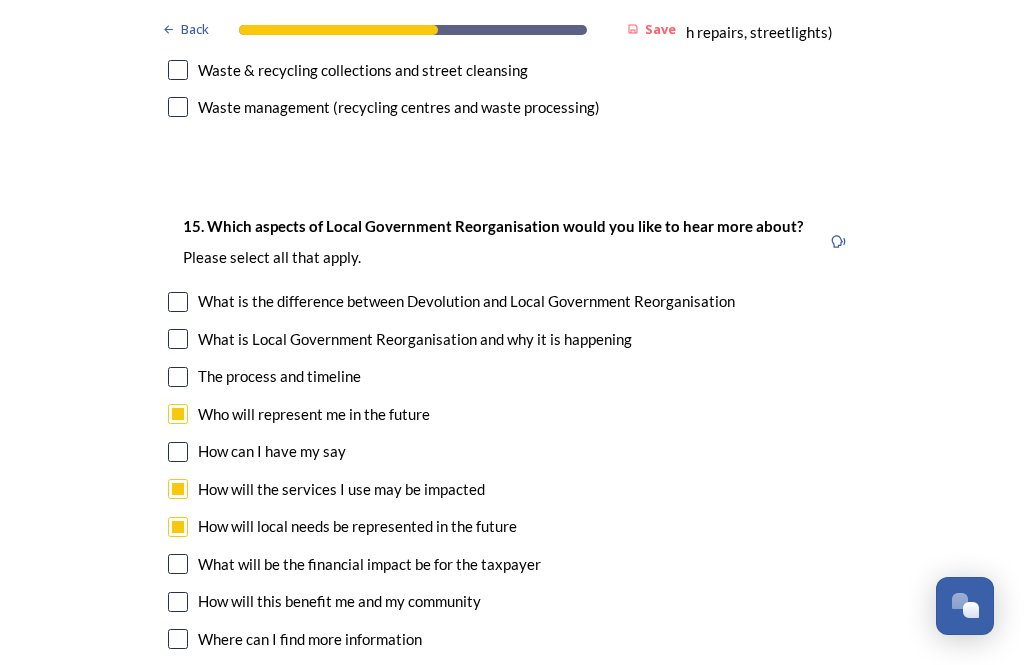 click at bounding box center [178, 564] 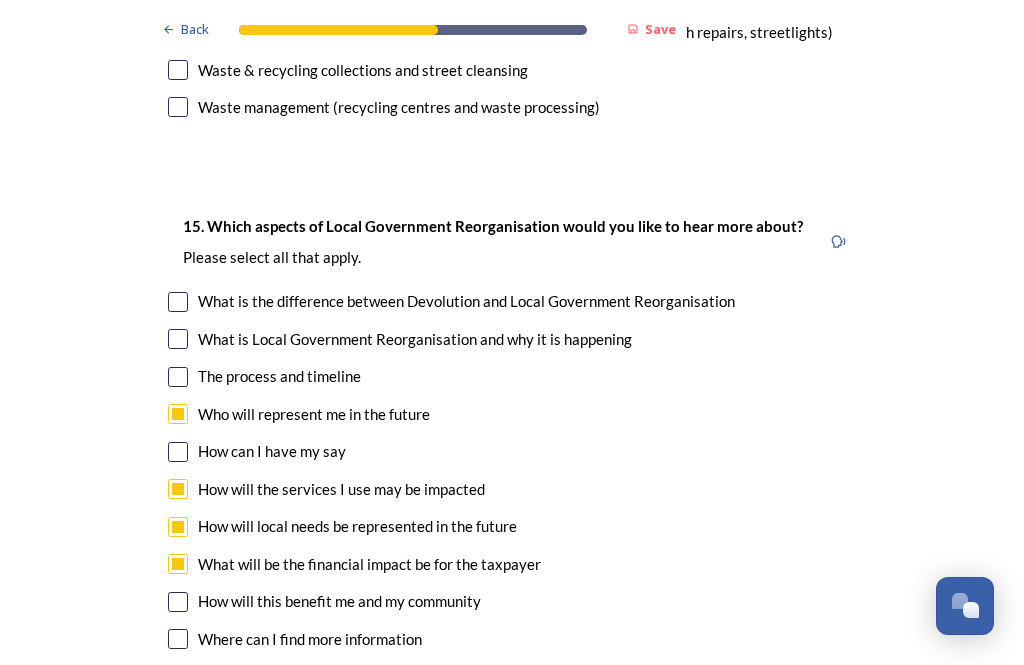 click at bounding box center [178, 602] 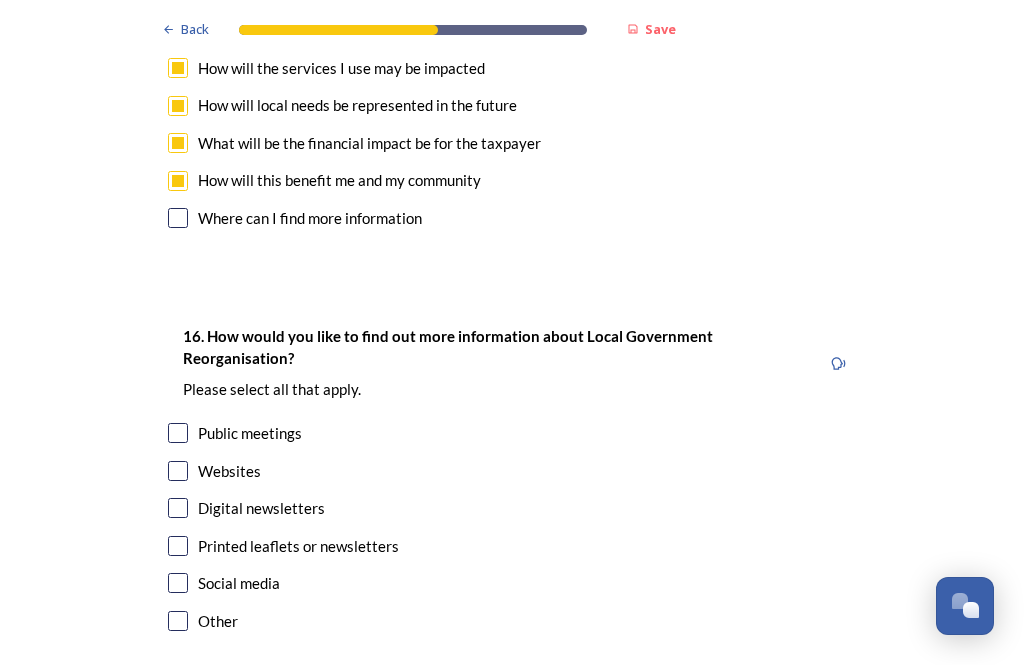 scroll, scrollTop: 5744, scrollLeft: 0, axis: vertical 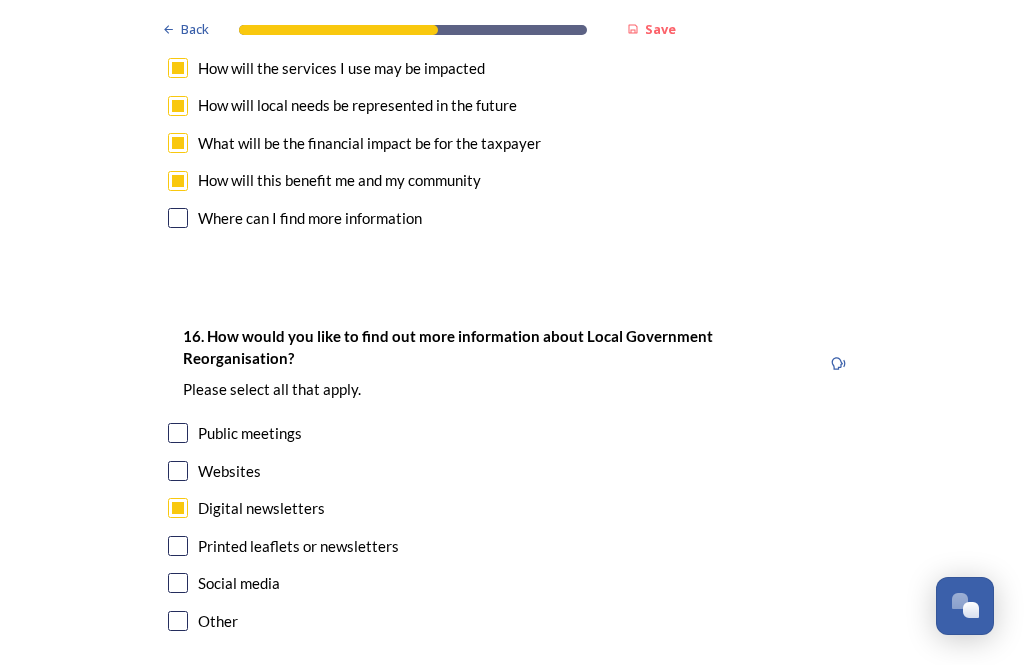 click at bounding box center [178, 546] 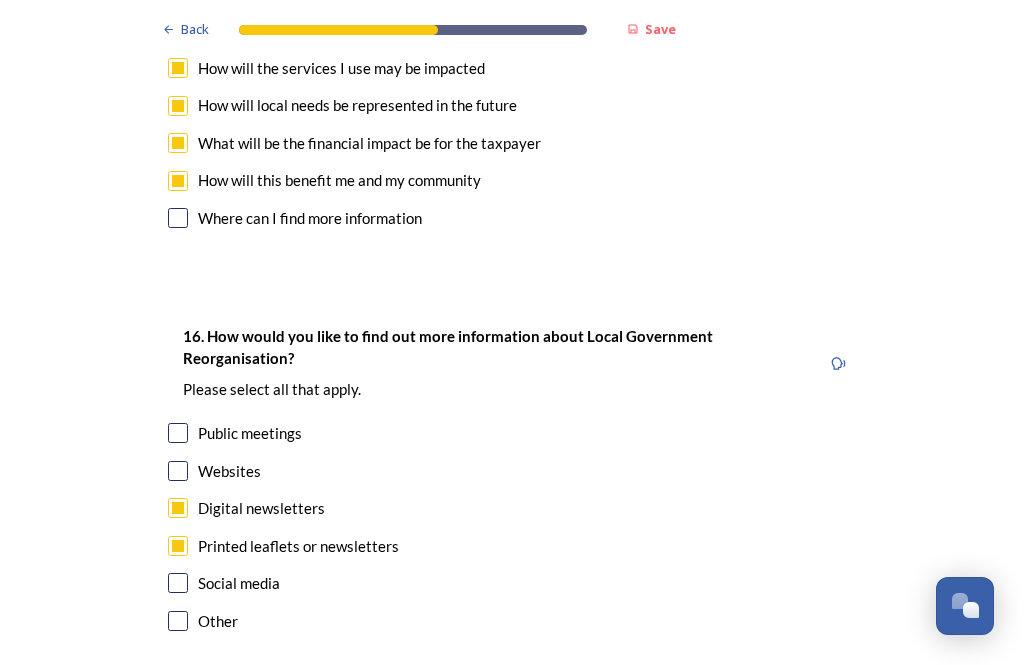 click at bounding box center [178, 433] 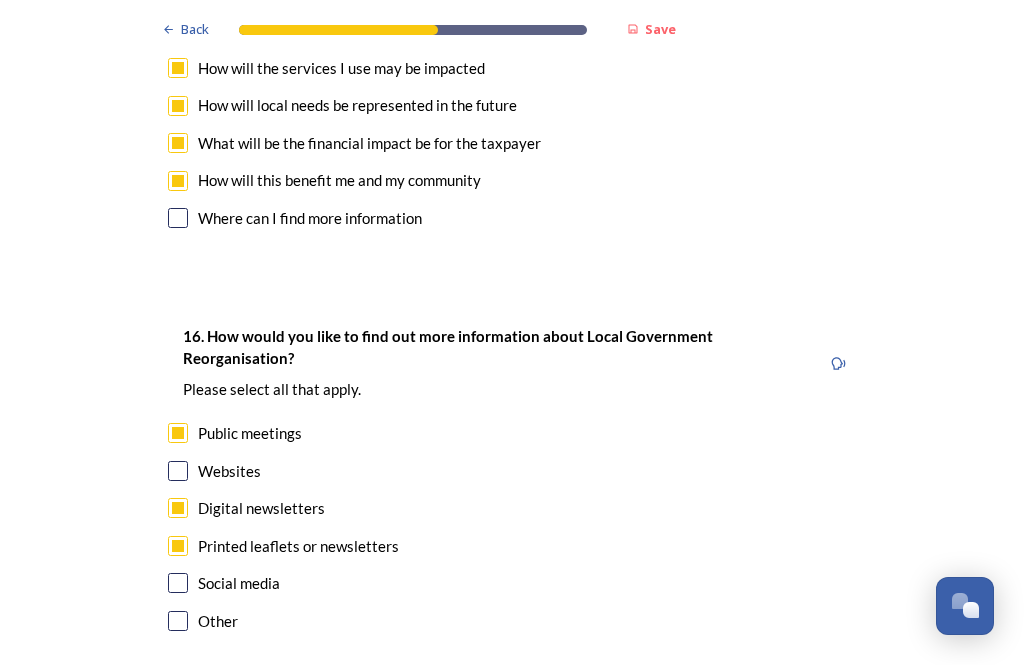 click at bounding box center (178, 471) 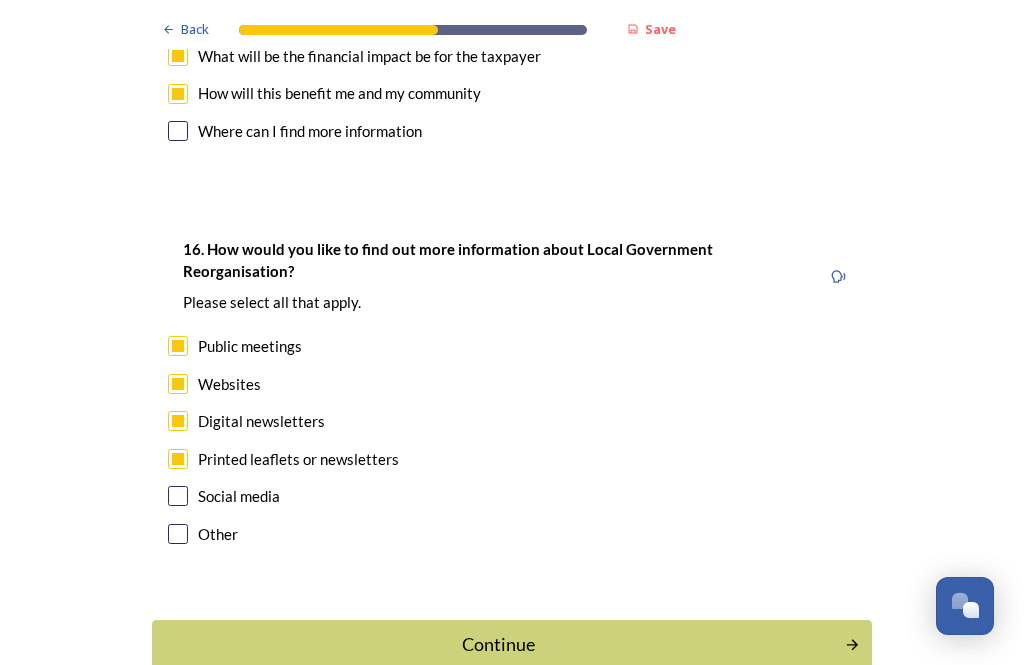 scroll, scrollTop: 5831, scrollLeft: 0, axis: vertical 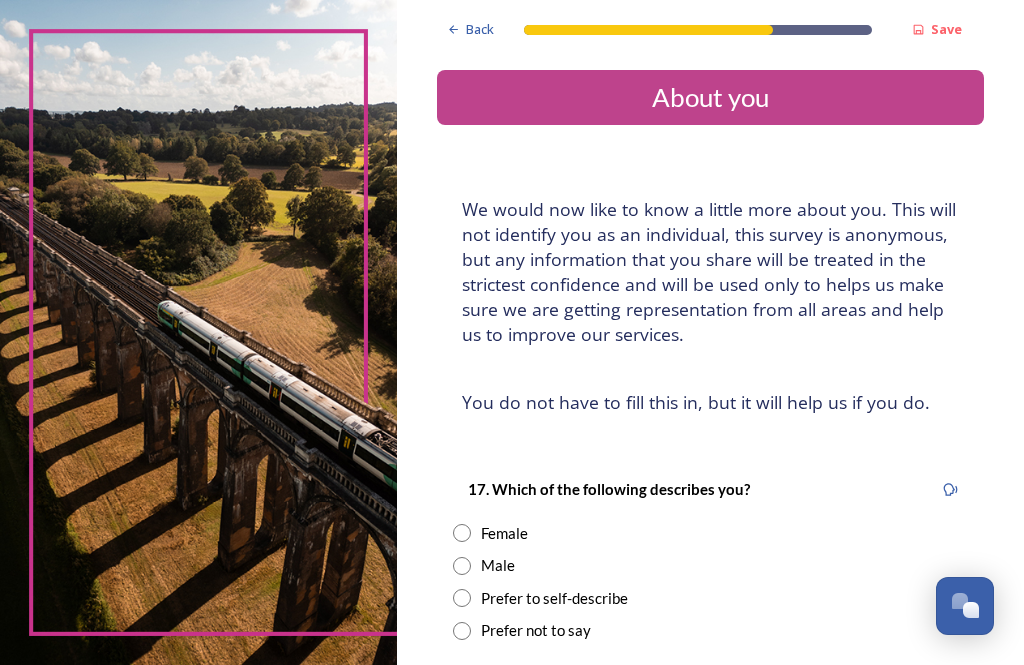 click on "Back" at bounding box center (480, 29) 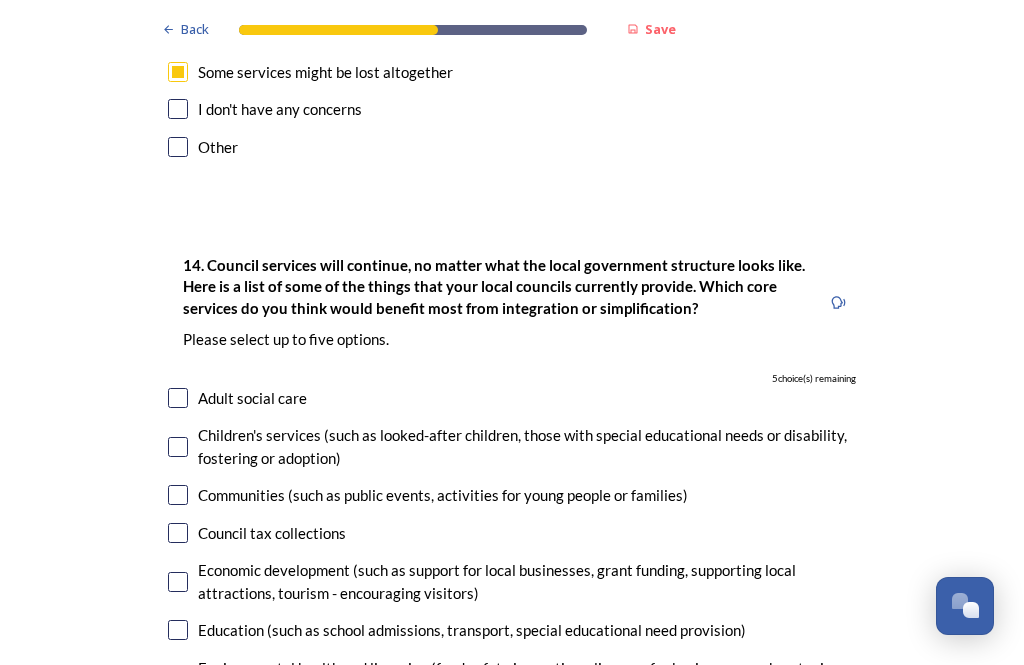 scroll, scrollTop: 4245, scrollLeft: 0, axis: vertical 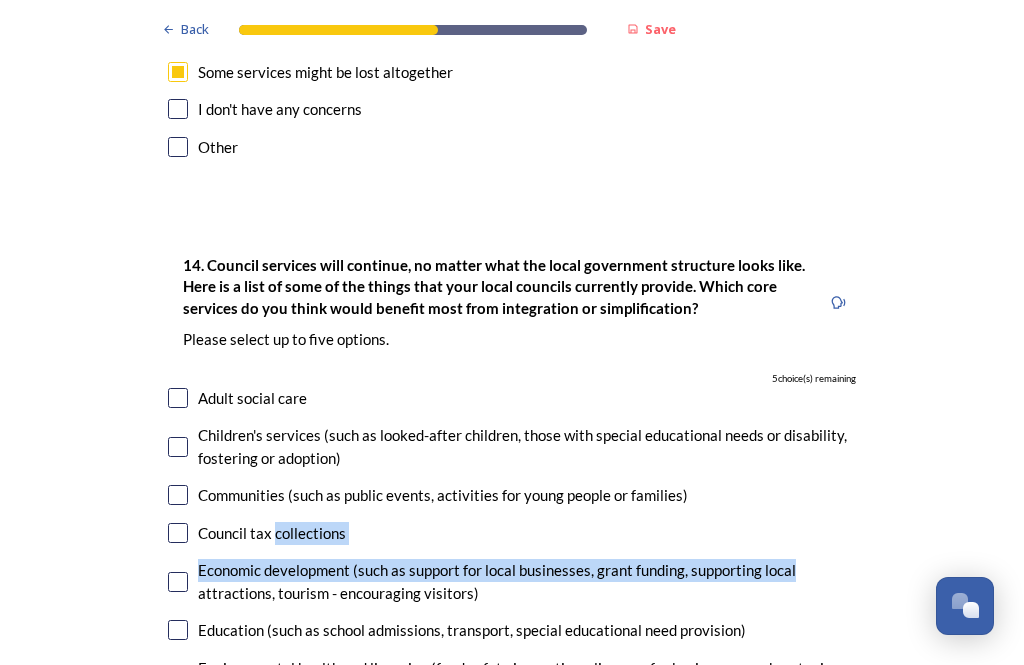click on "Back Save Prioritising future services As explained on our  Shaping West Sussex hub , Local Government Reorganisation for West Sussex means that the county, district and borough councils will be replaced with one, or more than one, single-tier council (referred to as a unitary council) to deliver all your services.  Options currently being explored within West Sussex are detailed on our  hub , but map visuals can be found below. A single county unitary , bringing the County Council and all seven District and Borough Councils services together to form a new unitary council for West Sussex. Single unitary model (You can enlarge this map by clicking on the square expand icon in the top right of the image) Two unitary option, variation 1  -   one unitary combining Arun, Chichester and Worthing footprints and one unitary combining Adur, Crawley, Horsham, and Mid-Sussex footprints. Two unitary model variation 1 (You can enlarge this map by clicking on the square expand icon in the top right of the image) * Other 5" at bounding box center (512, -937) 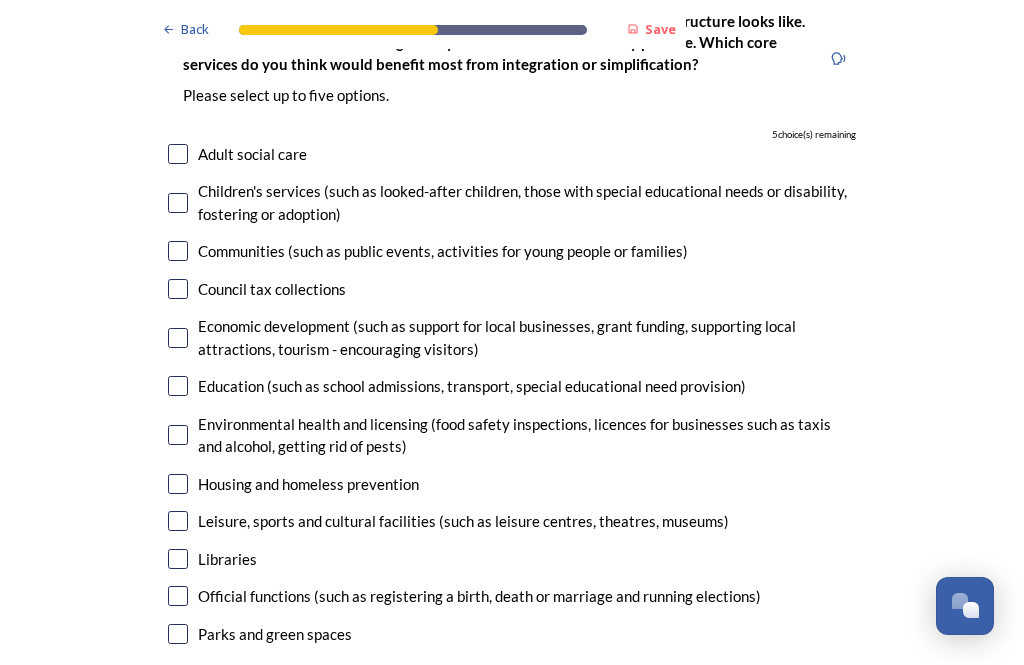 scroll, scrollTop: 4504, scrollLeft: 0, axis: vertical 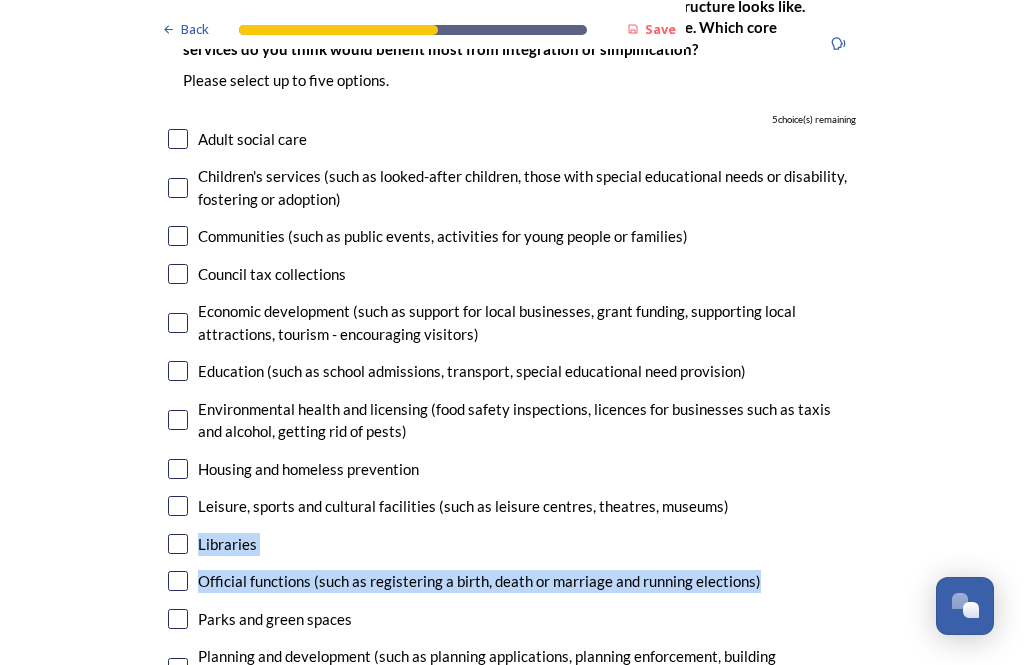 click on "Back Save Prioritising future services As explained on our  Shaping West Sussex hub , Local Government Reorganisation for West Sussex means that the county, district and borough councils will be replaced with one, or more than one, single-tier council (referred to as a unitary council) to deliver all your services.  Options currently being explored within West Sussex are detailed on our  hub , but map visuals can be found below. A single county unitary , bringing the County Council and all seven District and Borough Councils services together to form a new unitary council for West Sussex. Single unitary model (You can enlarge this map by clicking on the square expand icon in the top right of the image) Two unitary option, variation 1  -   one unitary combining Arun, Chichester and Worthing footprints and one unitary combining Adur, Crawley, Horsham, and Mid-Sussex footprints. Two unitary model variation 1 (You can enlarge this map by clicking on the square expand icon in the top right of the image) * Other 5" at bounding box center (512, -1196) 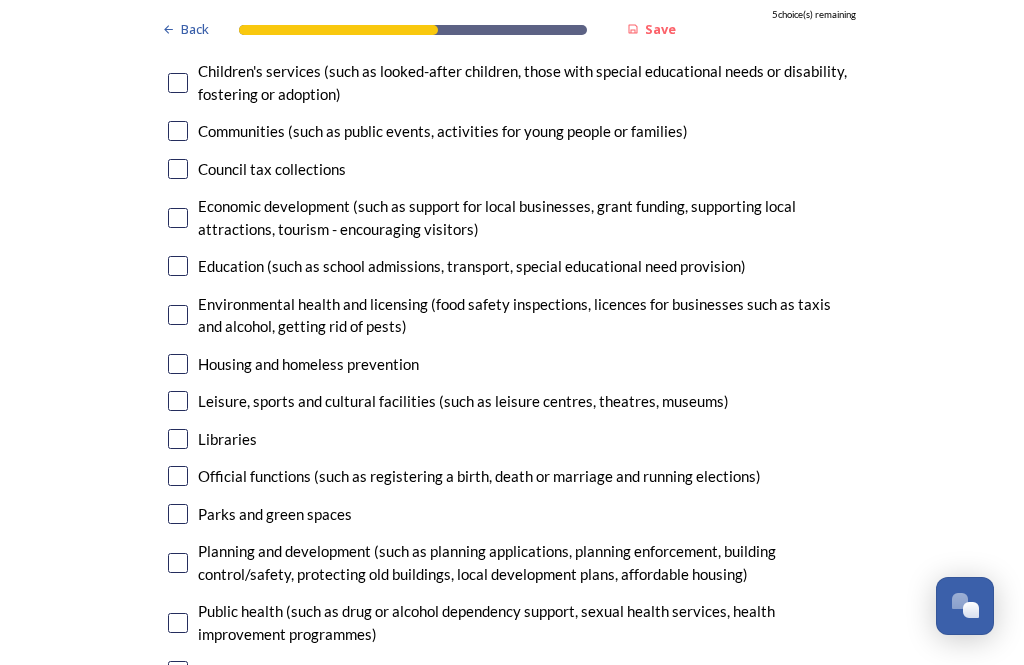scroll, scrollTop: 4609, scrollLeft: 0, axis: vertical 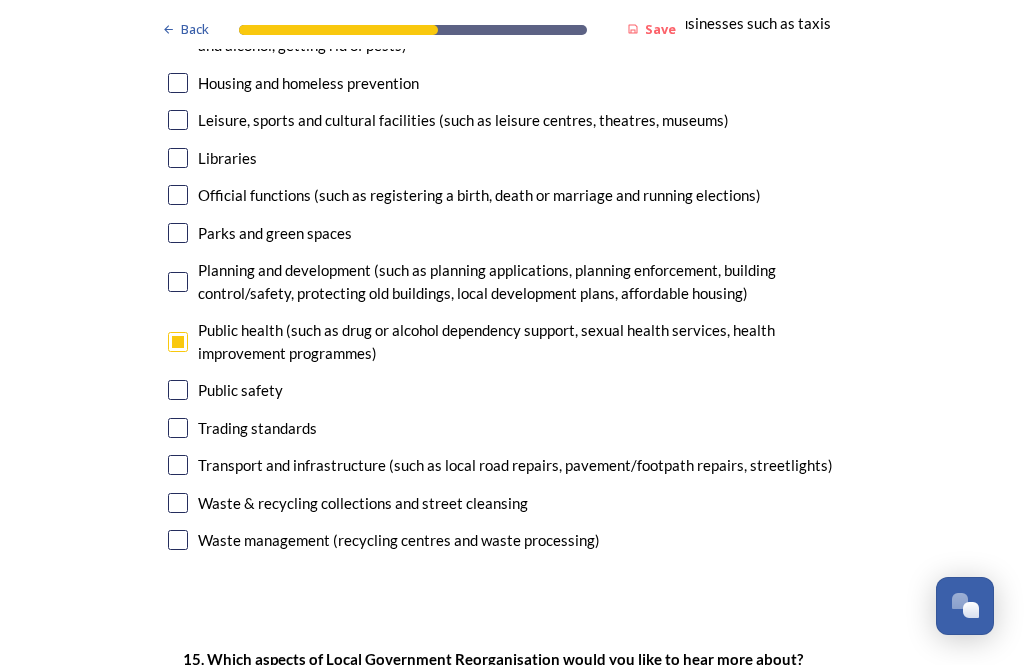 click at bounding box center (178, 465) 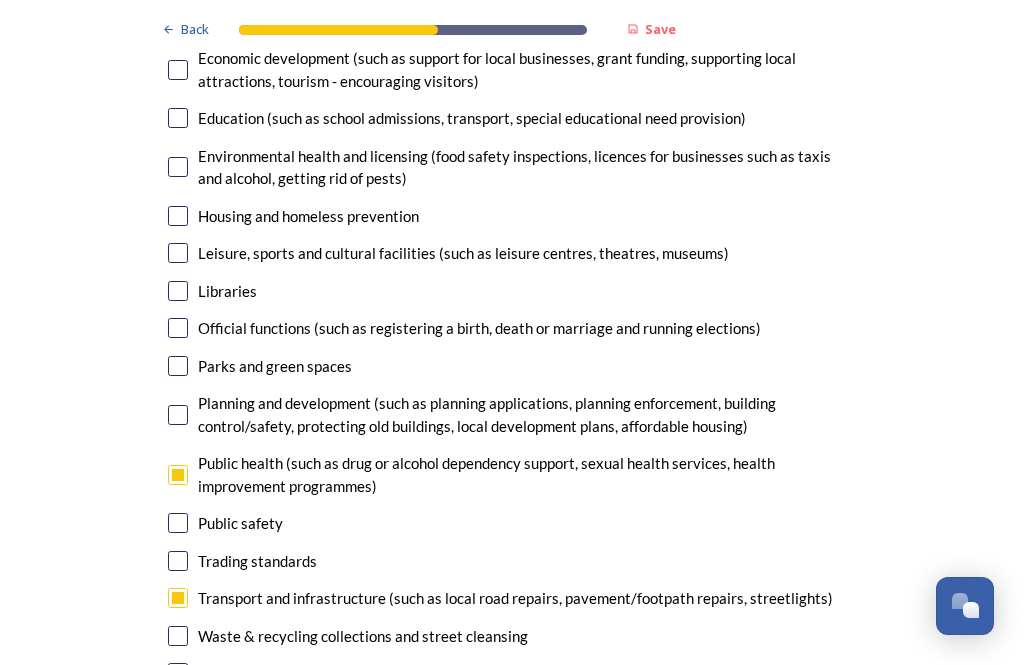 scroll, scrollTop: 4757, scrollLeft: 0, axis: vertical 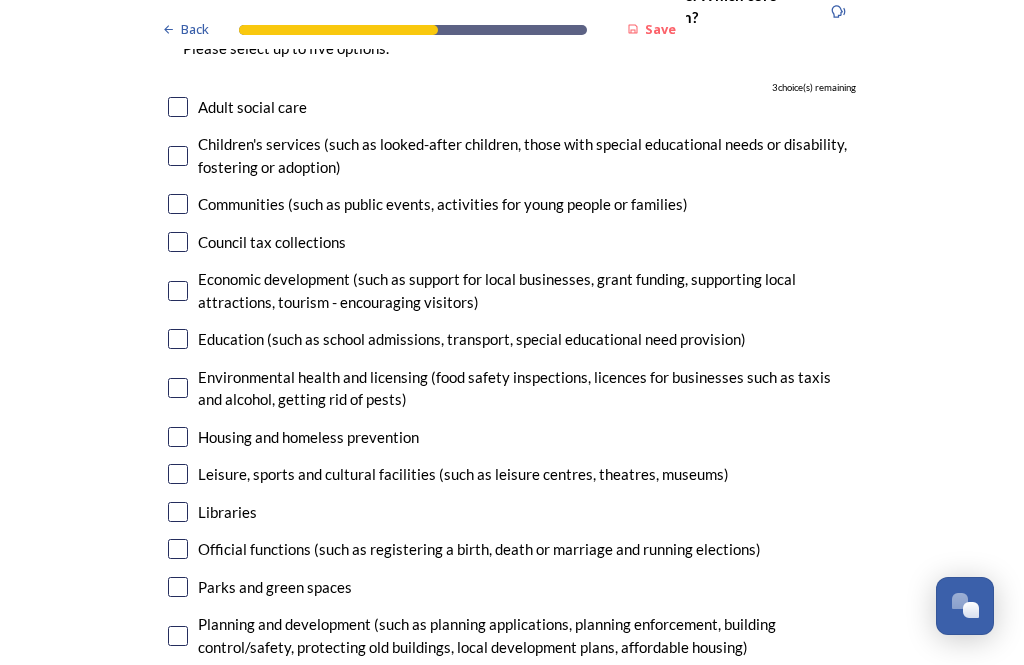 click on "Back Save Prioritising future services As explained on our  Shaping West Sussex hub , Local Government Reorganisation for West Sussex means that the county, district and borough councils will be replaced with one, or more than one, single-tier council (referred to as a unitary council) to deliver all your services.  Options currently being explored within West Sussex are detailed on our  hub , but map visuals can be found below. A single county unitary , bringing the County Council and all seven District and Borough Councils services together to form a new unitary council for West Sussex. Single unitary model (You can enlarge this map by clicking on the square expand icon in the top right of the image) Two unitary option, variation 1  -   one unitary combining Arun, Chichester and Worthing footprints and one unitary combining Adur, Crawley, Horsham, and Mid-Sussex footprints. Two unitary model variation 1 (You can enlarge this map by clicking on the square expand icon in the top right of the image) * Other 3" at bounding box center [512, -1228] 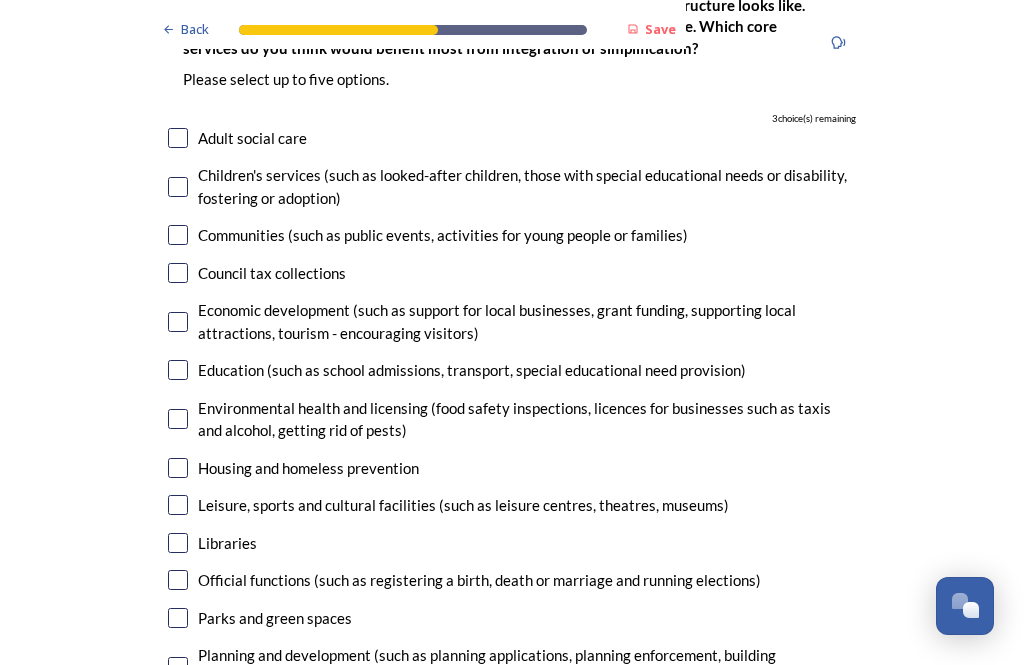 scroll, scrollTop: 4505, scrollLeft: 0, axis: vertical 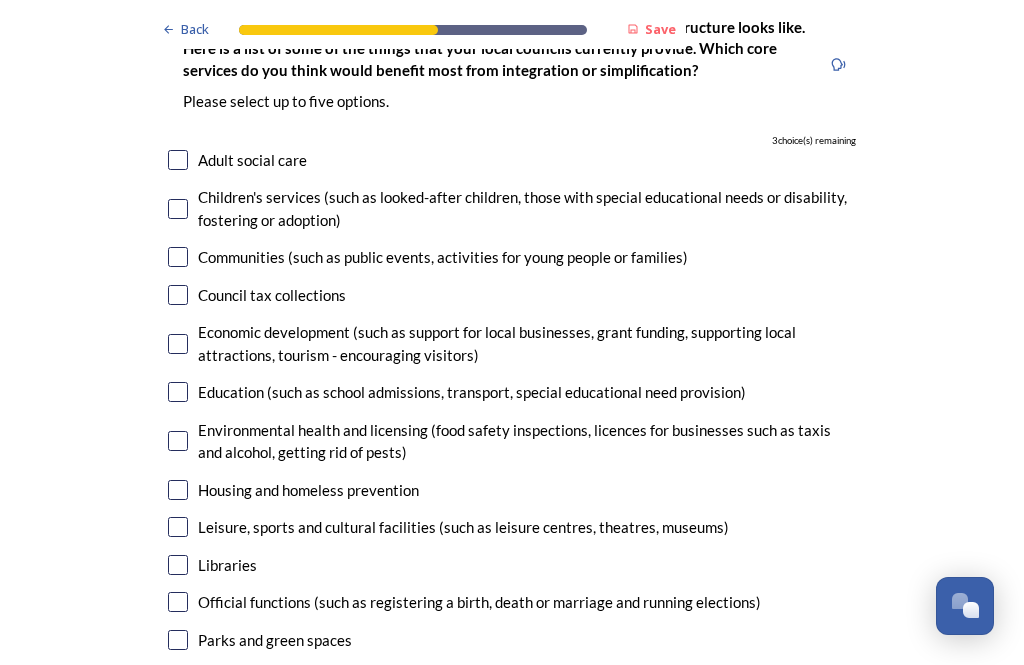 click on "14. Council services will continue, no matter what the local government structure looks like. Here is a list of some of the things that your local councils currently provide. ﻿Which core services do you think would benefit most from integration or simplification?  Please select up to five options. 3  choice(s) remaining Adult social care   Children's services (such as looked-after children, those with special educational needs or disability, fostering or adoption) Communities (such as public events, activities for young people or families)   Council tax collections Economic development (such as support for local businesses, grant funding, supporting local attractions, tourism - encouraging visitors)  Education (such as school admissions, transport, special educational need provision)  Environmental health and licensing (food safety inspections, licences for businesses such as taxis and alcohol, getting rid of pests) Housing and homeless prevention Libraries Parks and green spaces Public safety" at bounding box center [512, 489] 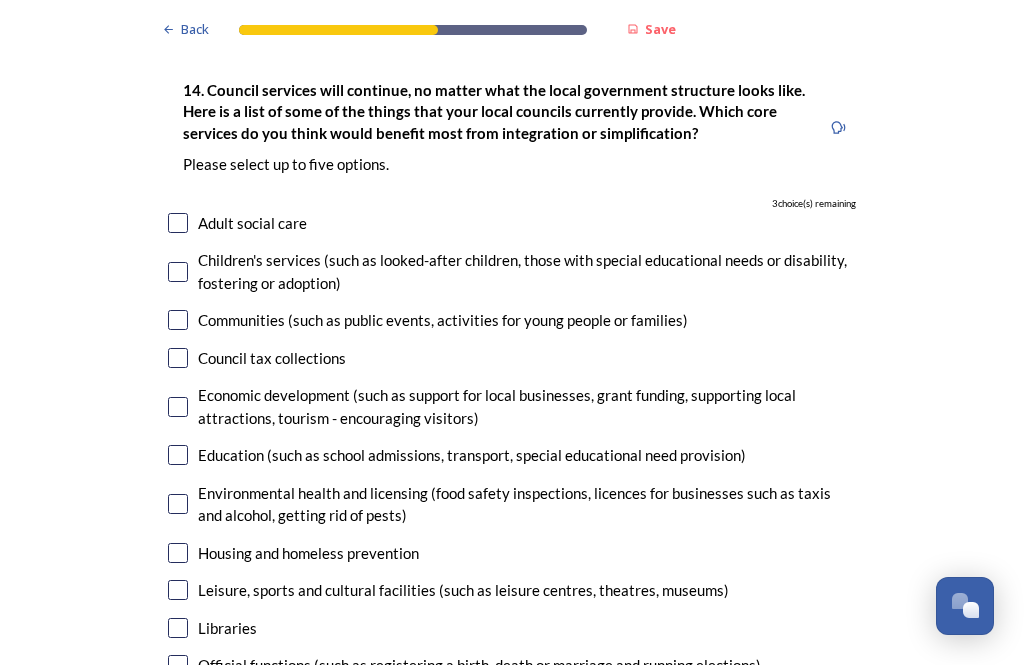 scroll, scrollTop: 4420, scrollLeft: 0, axis: vertical 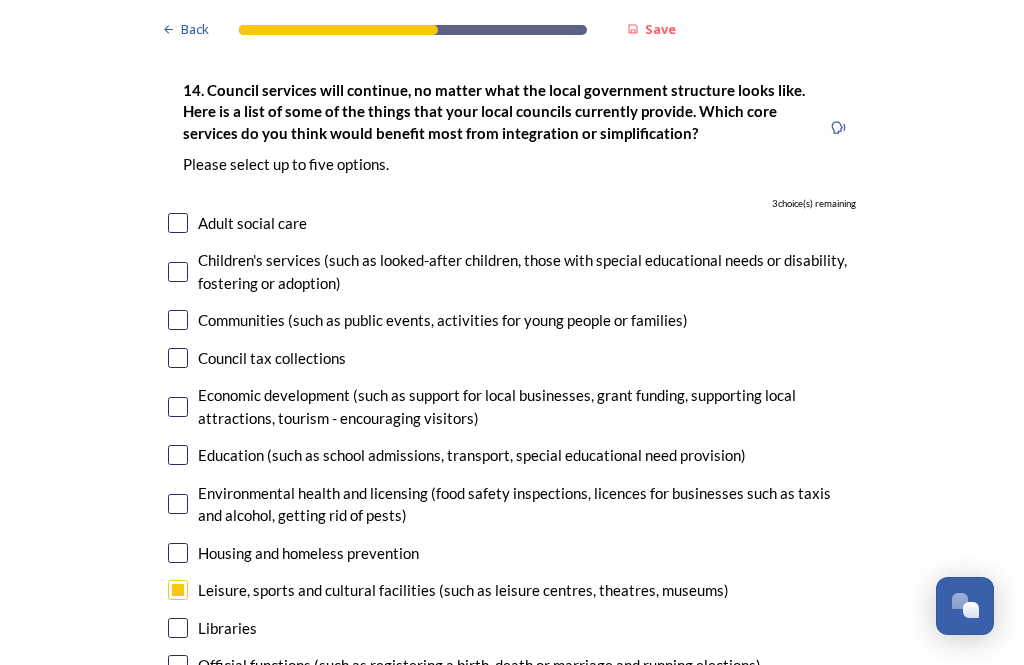 checkbox on "true" 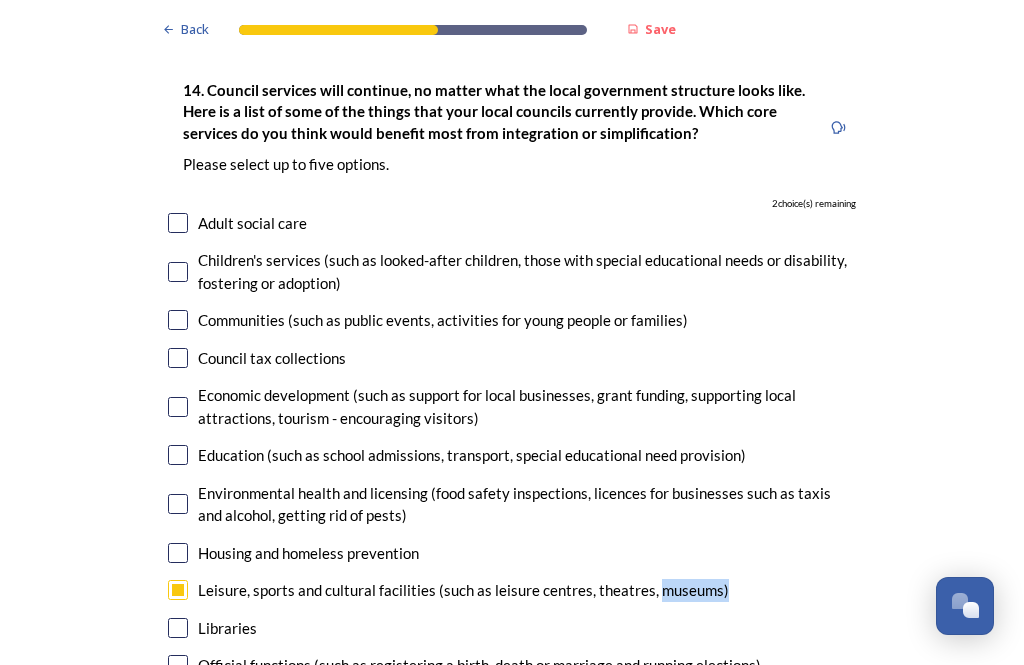 click on "14. Council services will continue, no matter what the local government structure looks like. Here is a list of some of the things that your local councils currently provide. ﻿Which core services do you think would benefit most from integration or simplification?  Please select up to five options. 2  choice(s) remaining Adult social care   Children's services (such as looked-after children, those with special educational needs or disability, fostering or adoption) Communities (such as public events, activities for young people or families)   Council tax collections Economic development (such as support for local businesses, grant funding, supporting local attractions, tourism - encouraging visitors)  Education (such as school admissions, transport, special educational need provision)  Environmental health and licensing (food safety inspections, licences for businesses such as taxis and alcohol, getting rid of pests) Housing and homeless prevention Libraries Parks and green spaces Public safety" at bounding box center [512, 552] 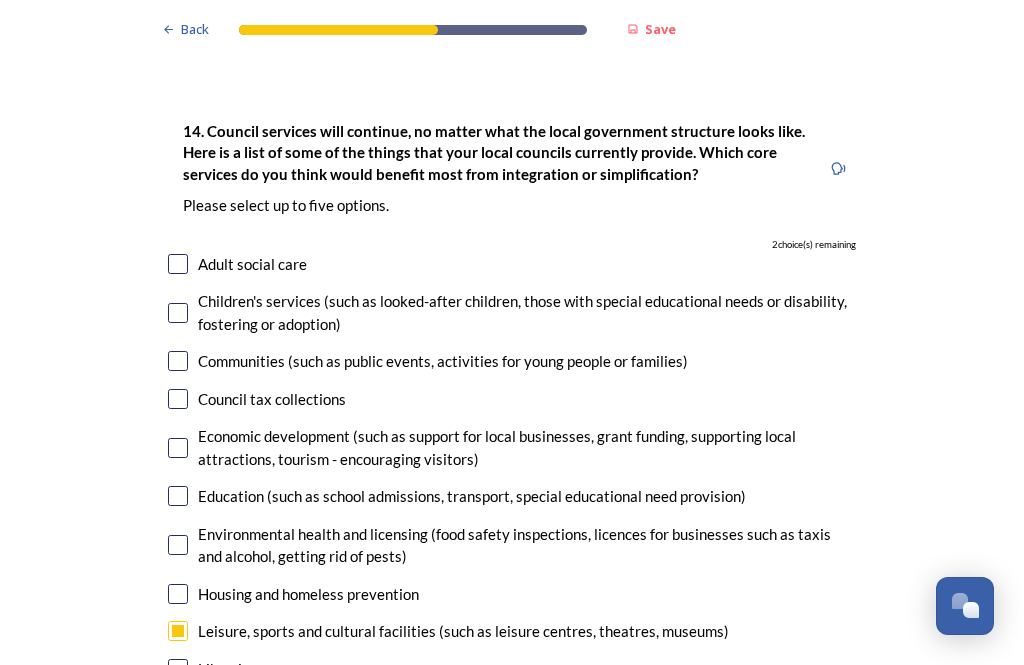 scroll, scrollTop: 4379, scrollLeft: 0, axis: vertical 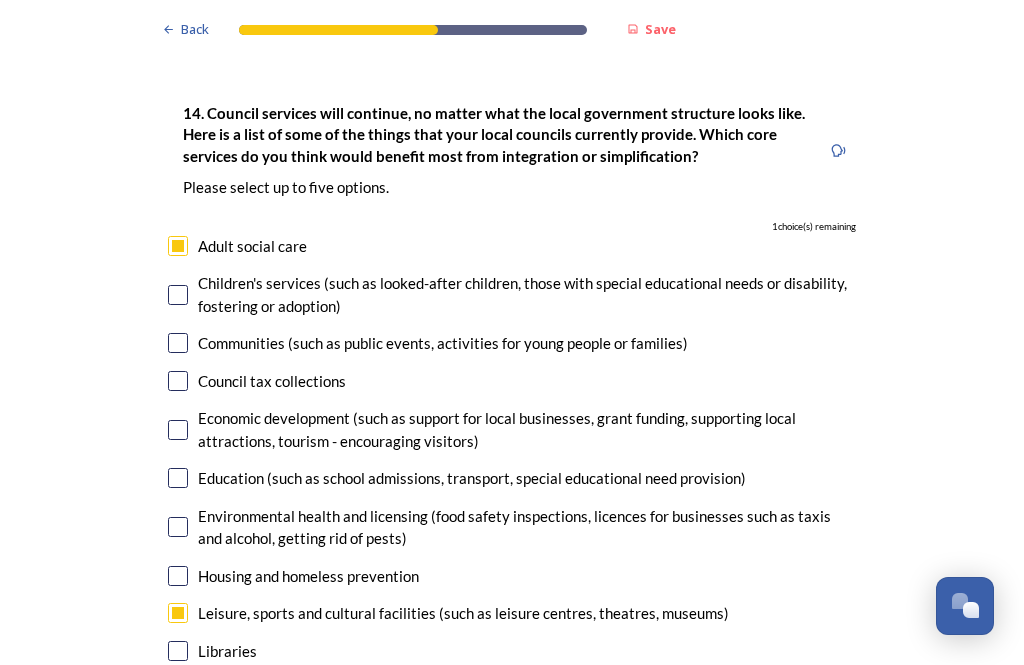 click at bounding box center (178, 613) 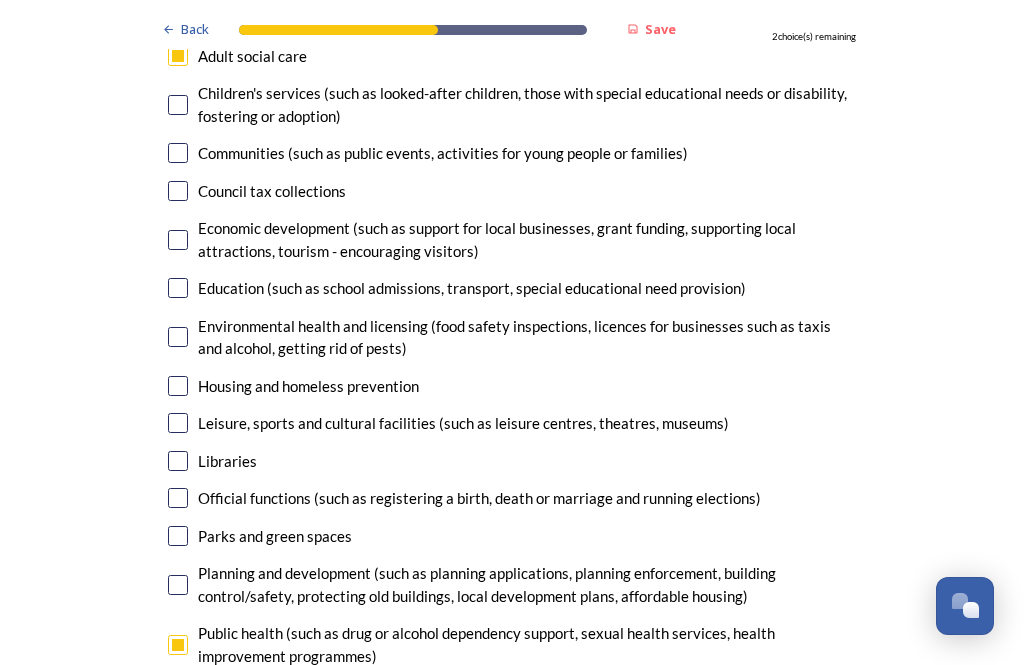 scroll, scrollTop: 4587, scrollLeft: 0, axis: vertical 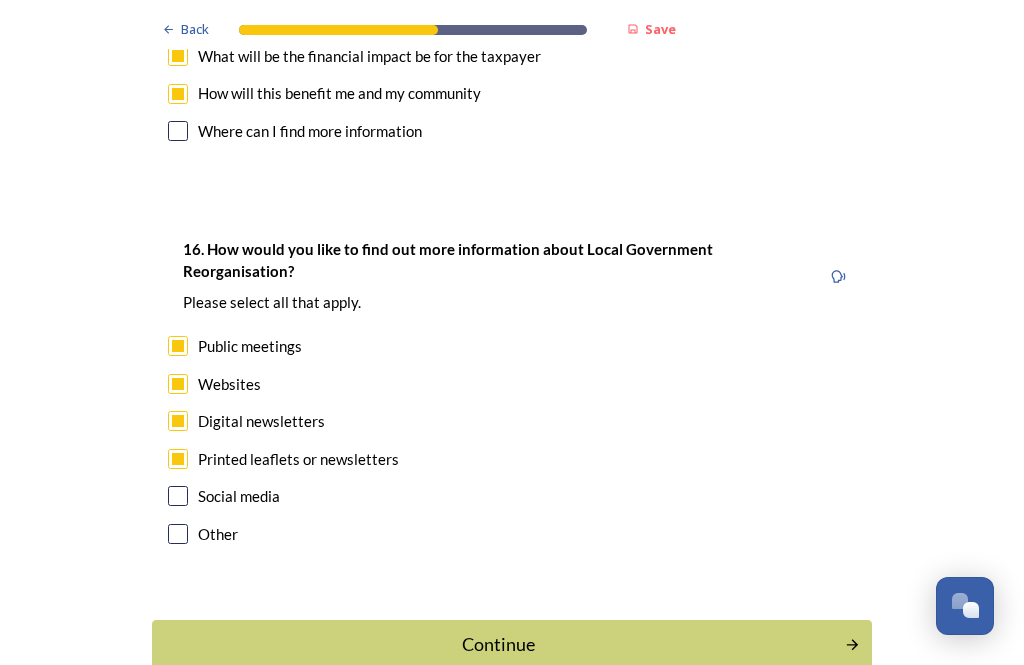 click on "Continue" at bounding box center (498, 644) 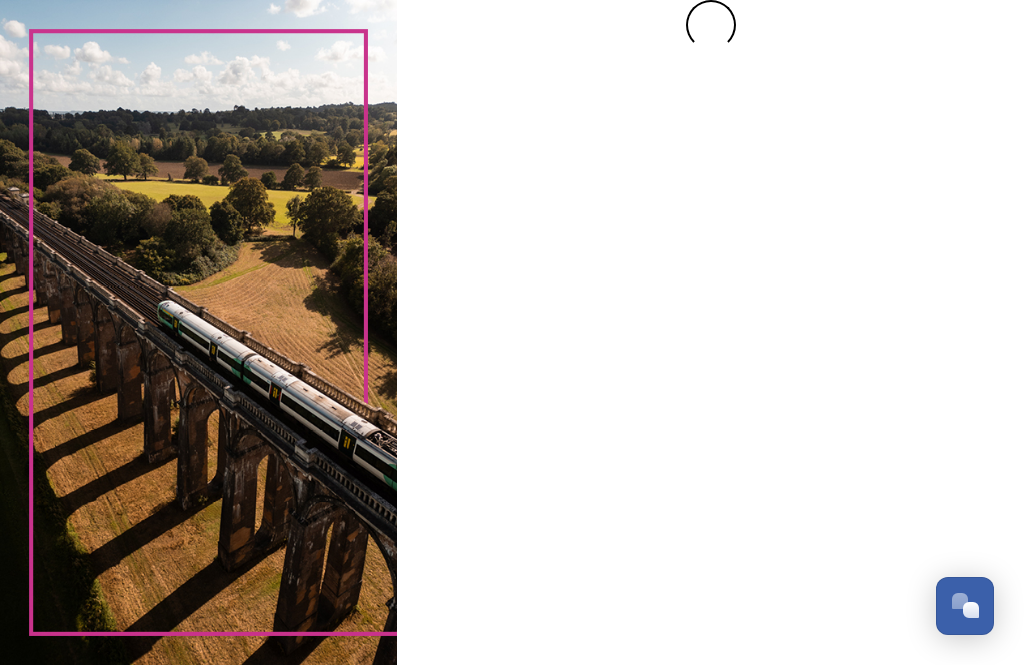 scroll, scrollTop: 0, scrollLeft: 0, axis: both 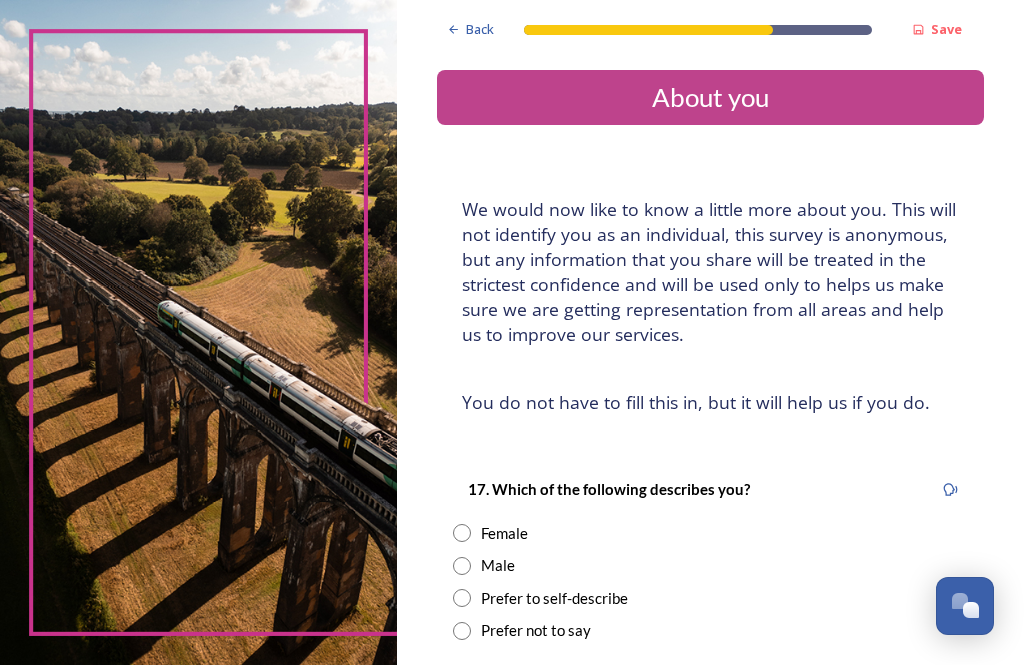 click on "Female" at bounding box center [710, 533] 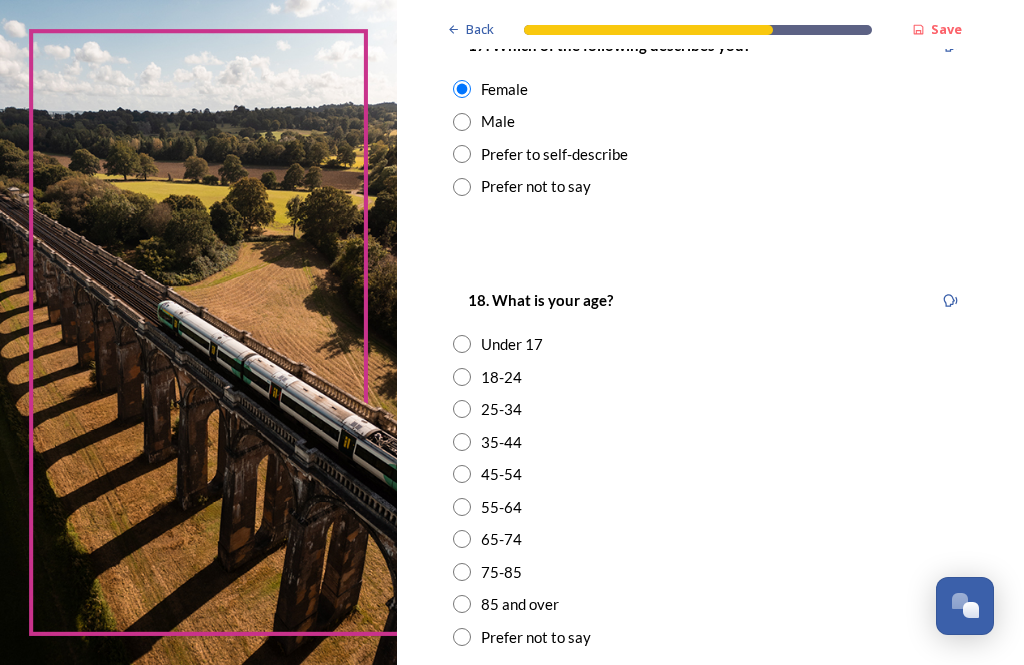 scroll, scrollTop: 447, scrollLeft: 0, axis: vertical 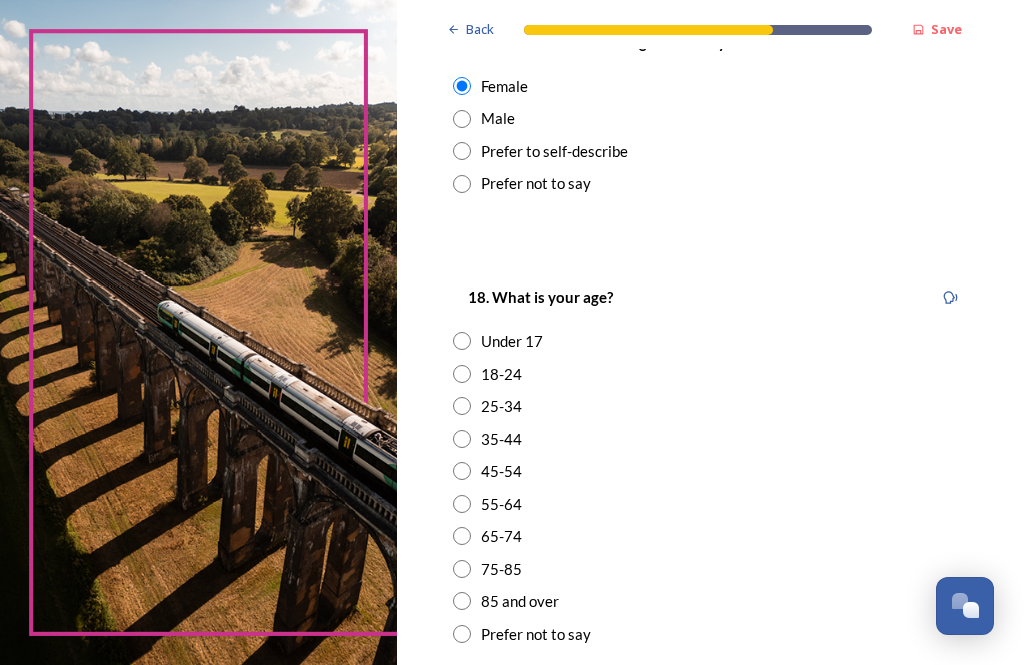 click at bounding box center (462, 504) 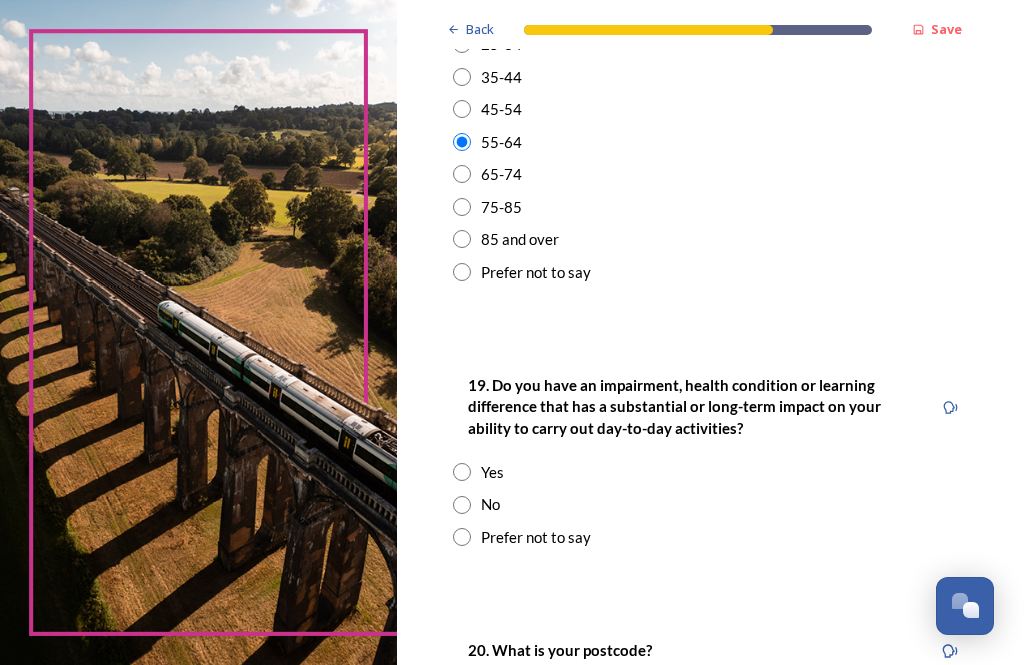 scroll, scrollTop: 810, scrollLeft: 0, axis: vertical 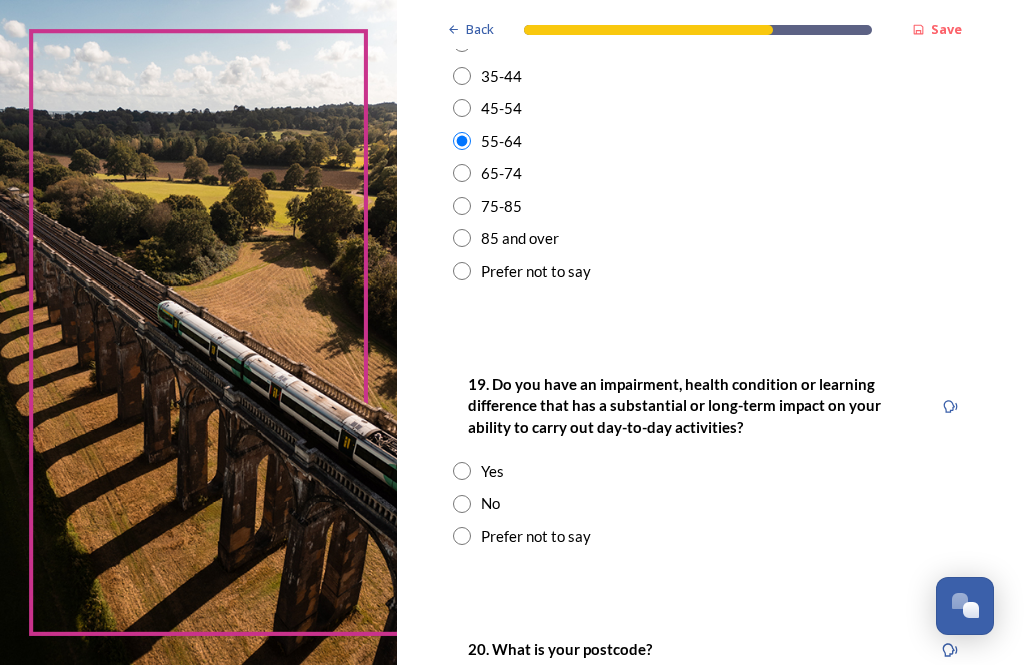 click at bounding box center (462, 504) 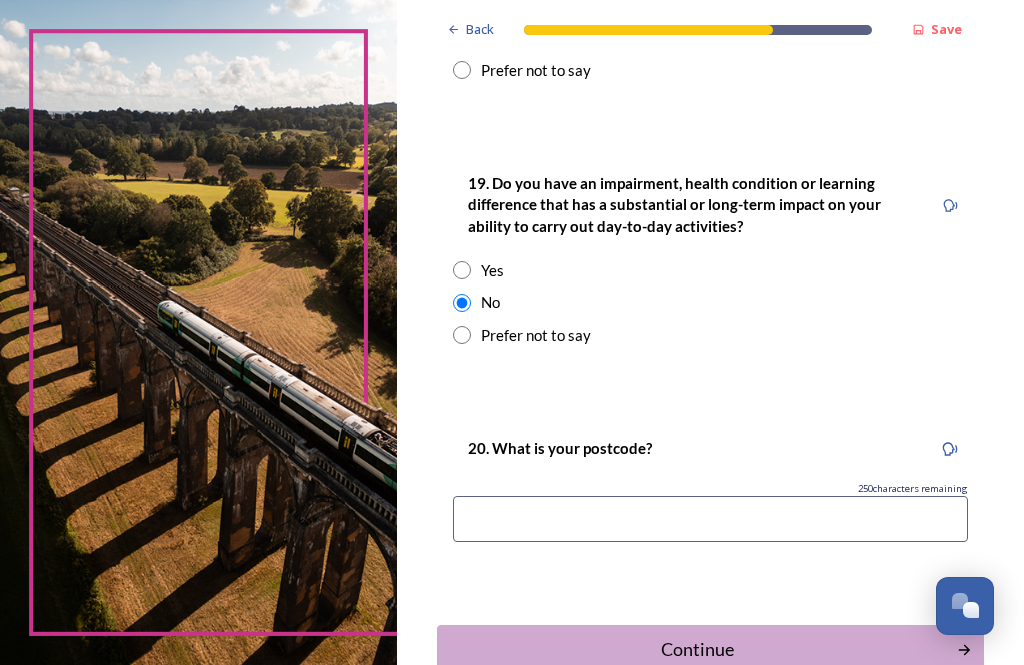 scroll, scrollTop: 1011, scrollLeft: 0, axis: vertical 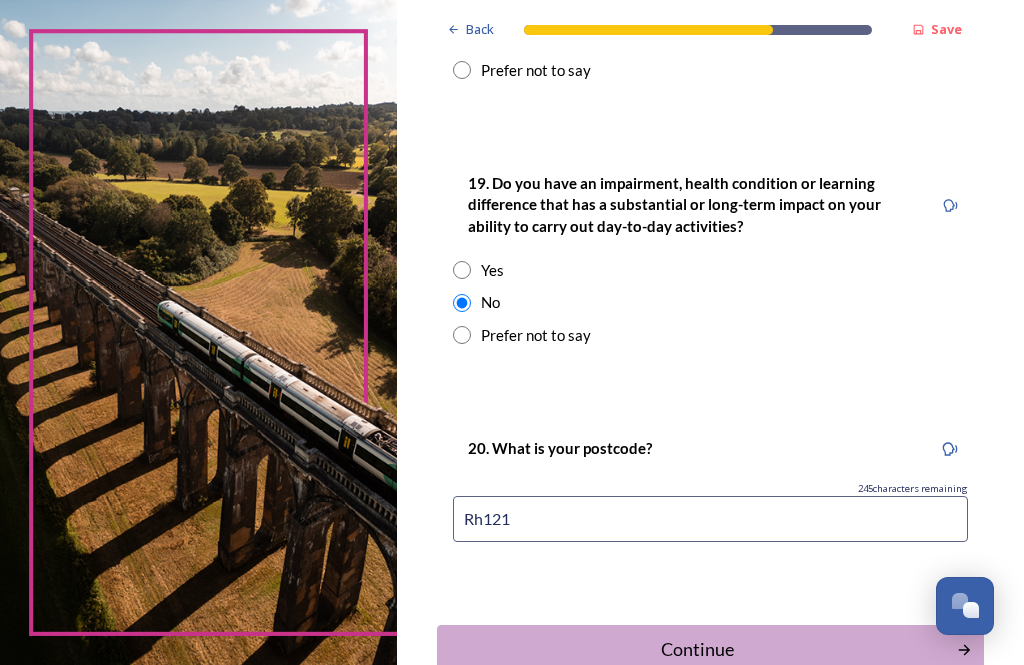 click on "Rh121" at bounding box center (710, 519) 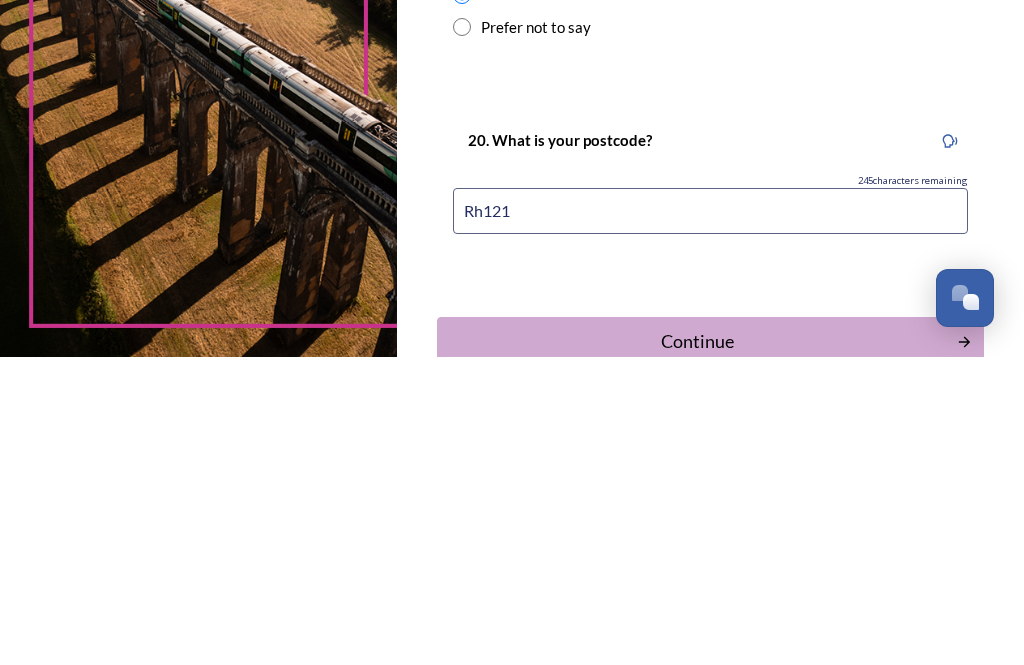 scroll, scrollTop: 1011, scrollLeft: 0, axis: vertical 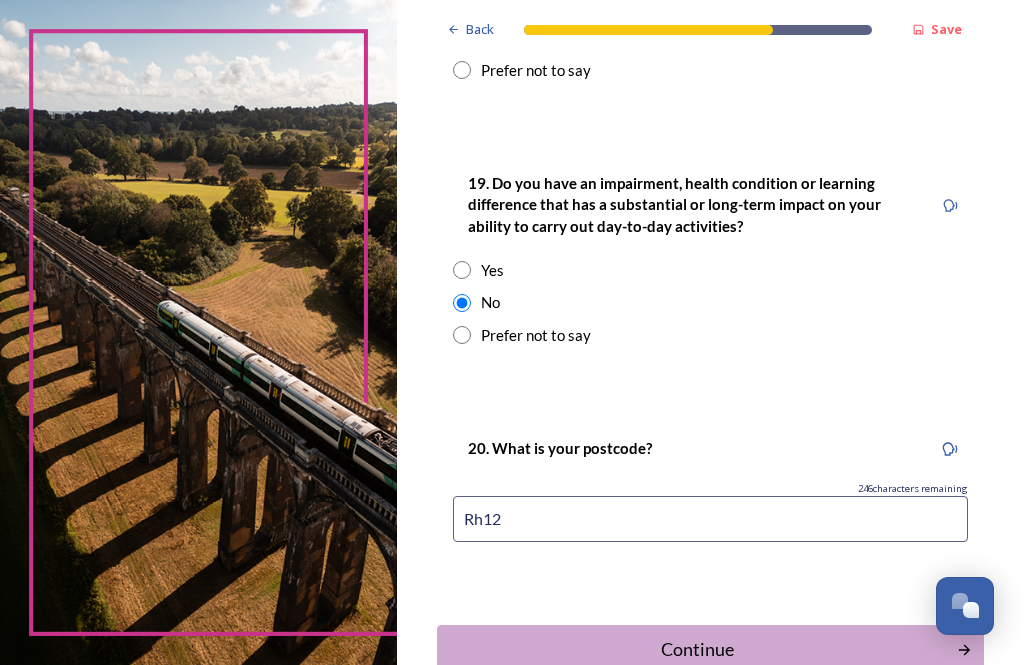 click on "Continue" at bounding box center (697, 649) 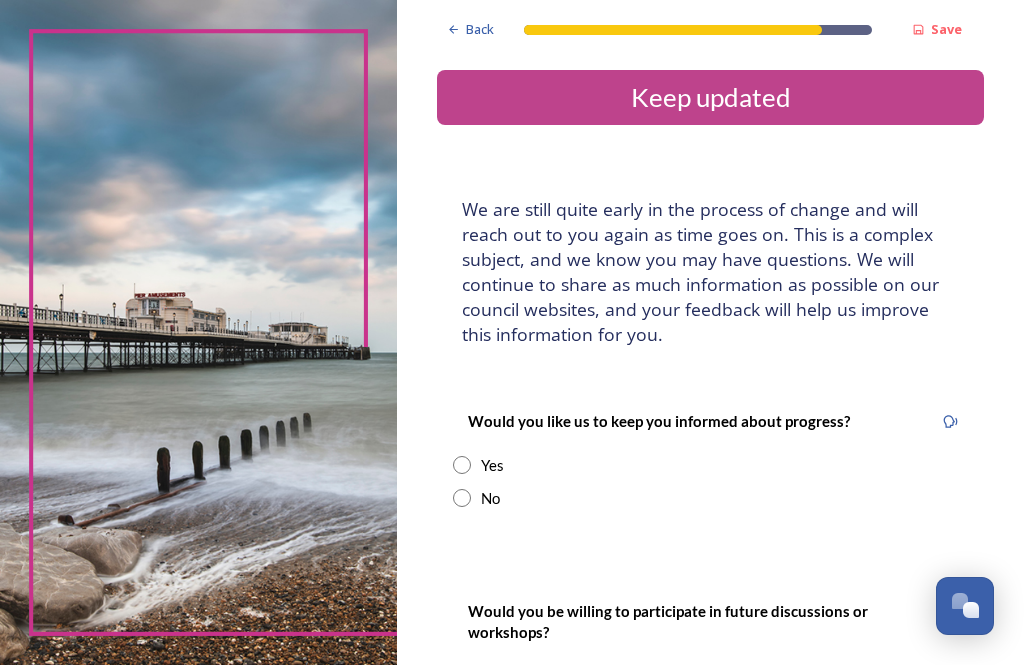 click at bounding box center (462, 465) 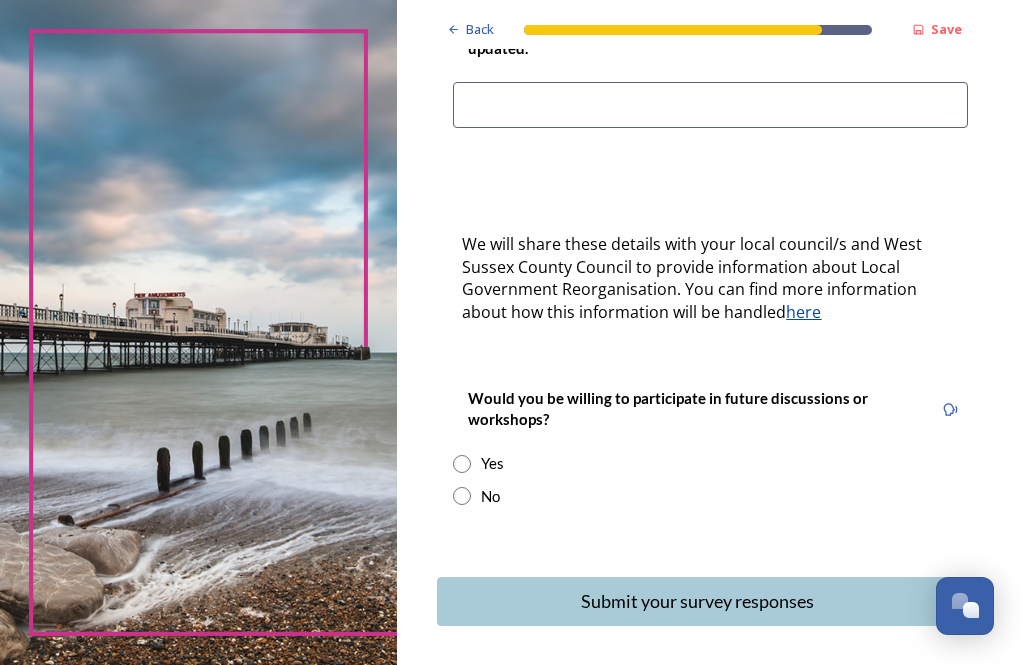 scroll, scrollTop: 583, scrollLeft: 0, axis: vertical 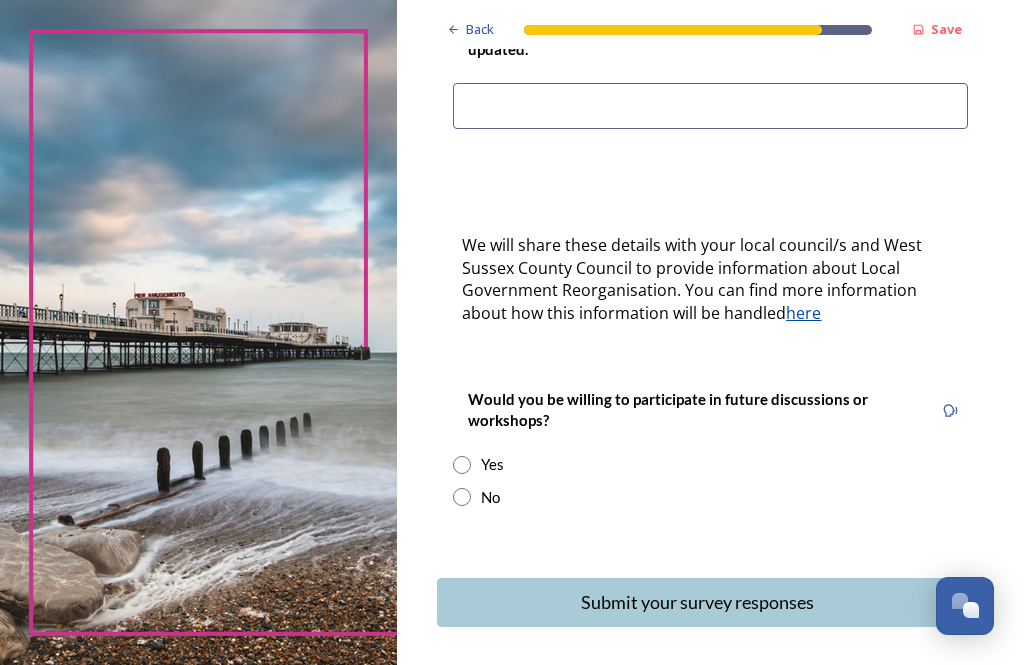 click at bounding box center (462, 497) 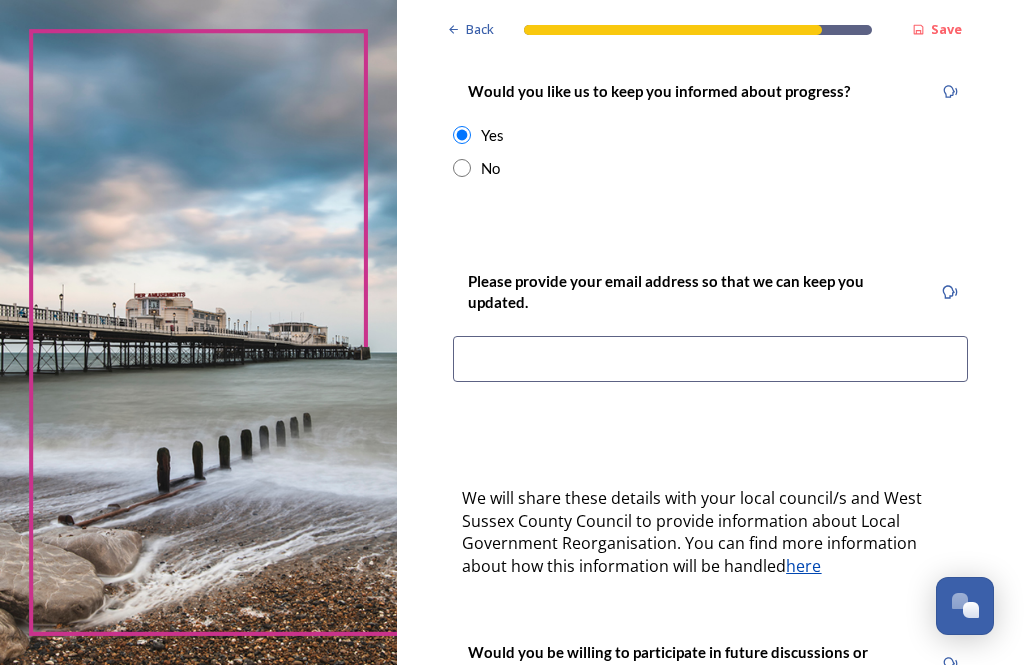 scroll, scrollTop: 330, scrollLeft: 0, axis: vertical 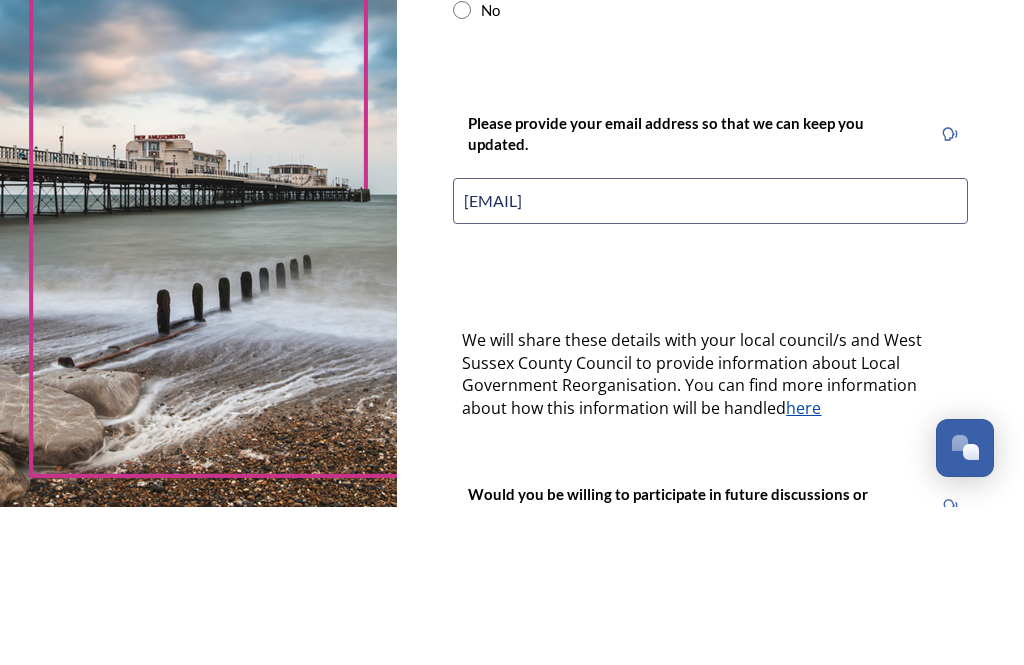 type on "[EMAIL]" 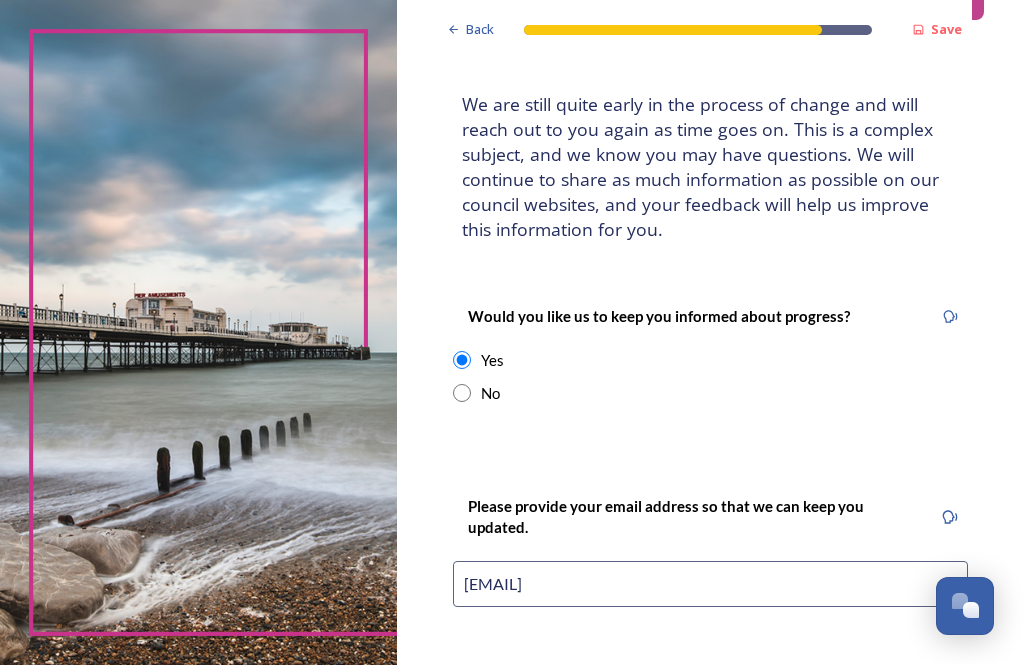 scroll, scrollTop: 101, scrollLeft: 0, axis: vertical 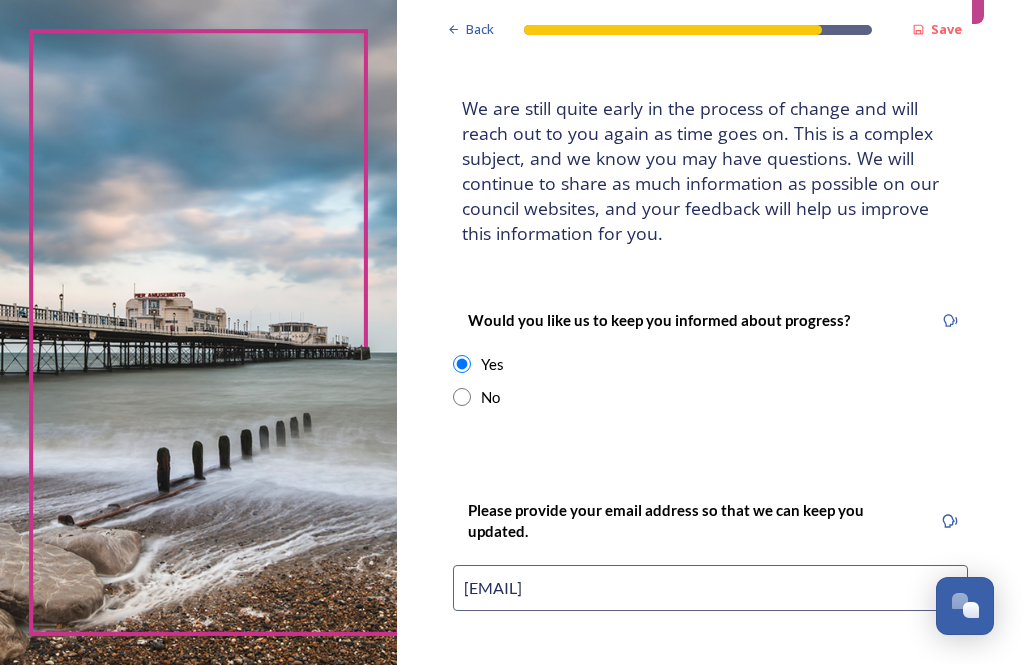 click on "No" at bounding box center (710, 397) 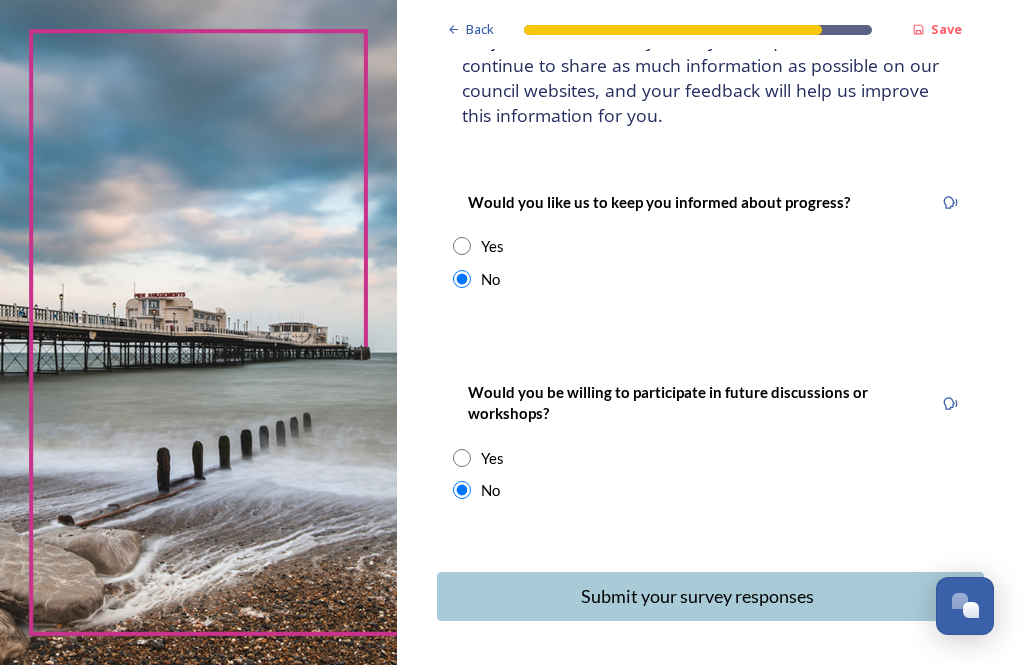 scroll, scrollTop: 217, scrollLeft: 0, axis: vertical 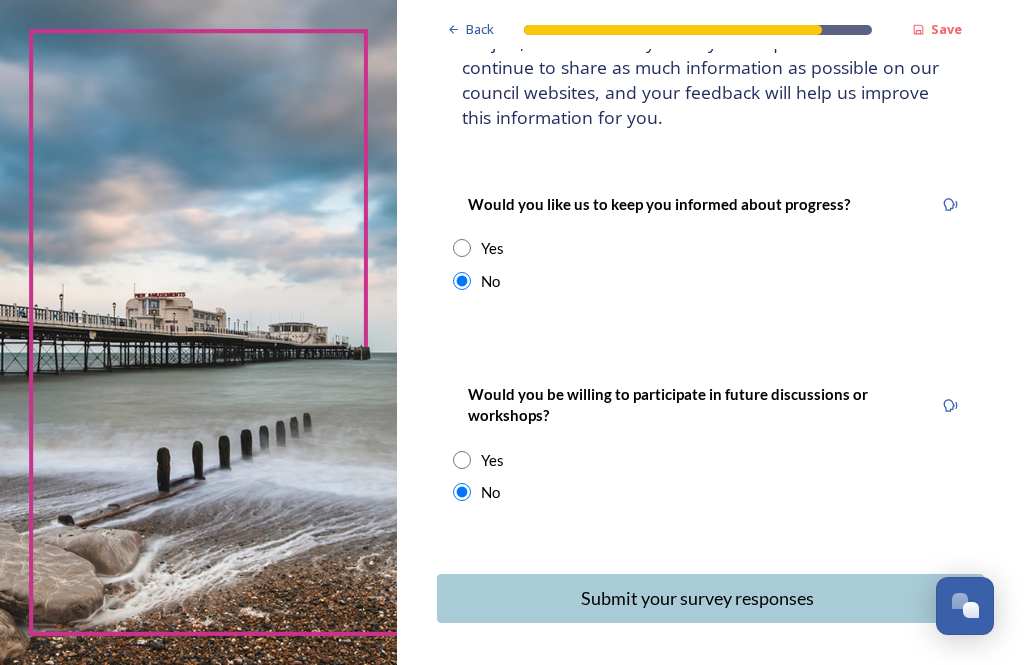 click on "Submit your survey responses" at bounding box center [697, 598] 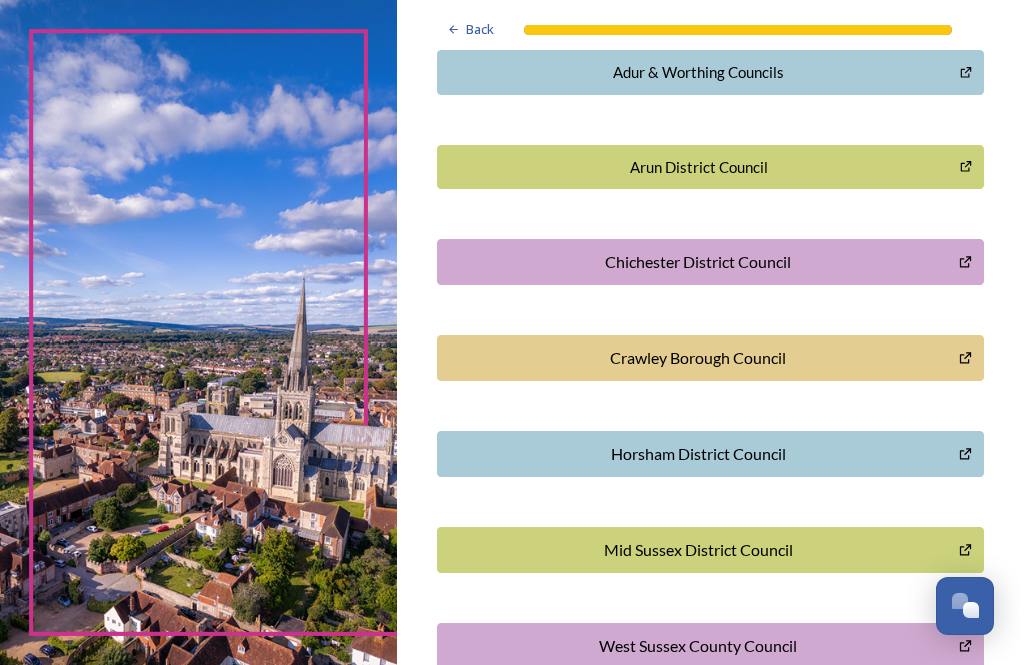 scroll, scrollTop: 553, scrollLeft: 0, axis: vertical 